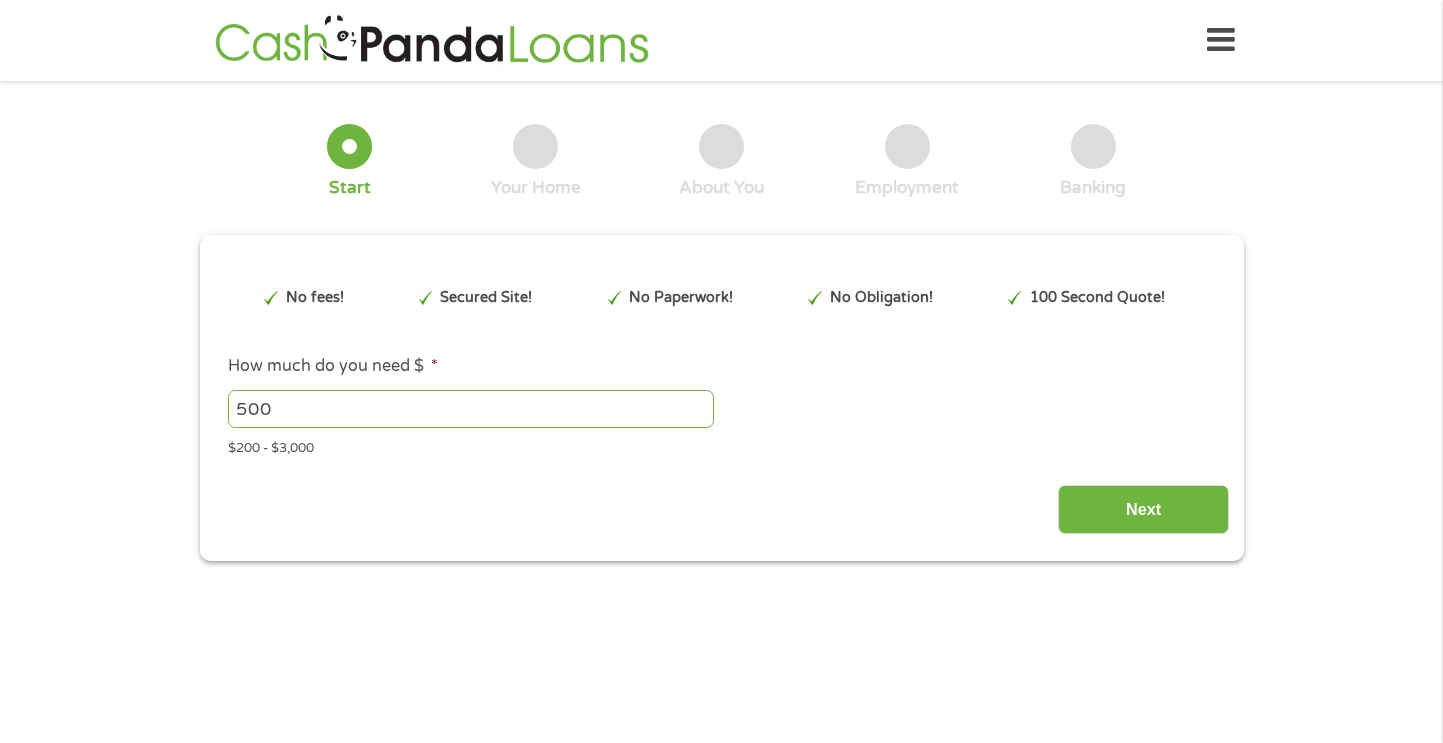 scroll, scrollTop: 0, scrollLeft: 0, axis: both 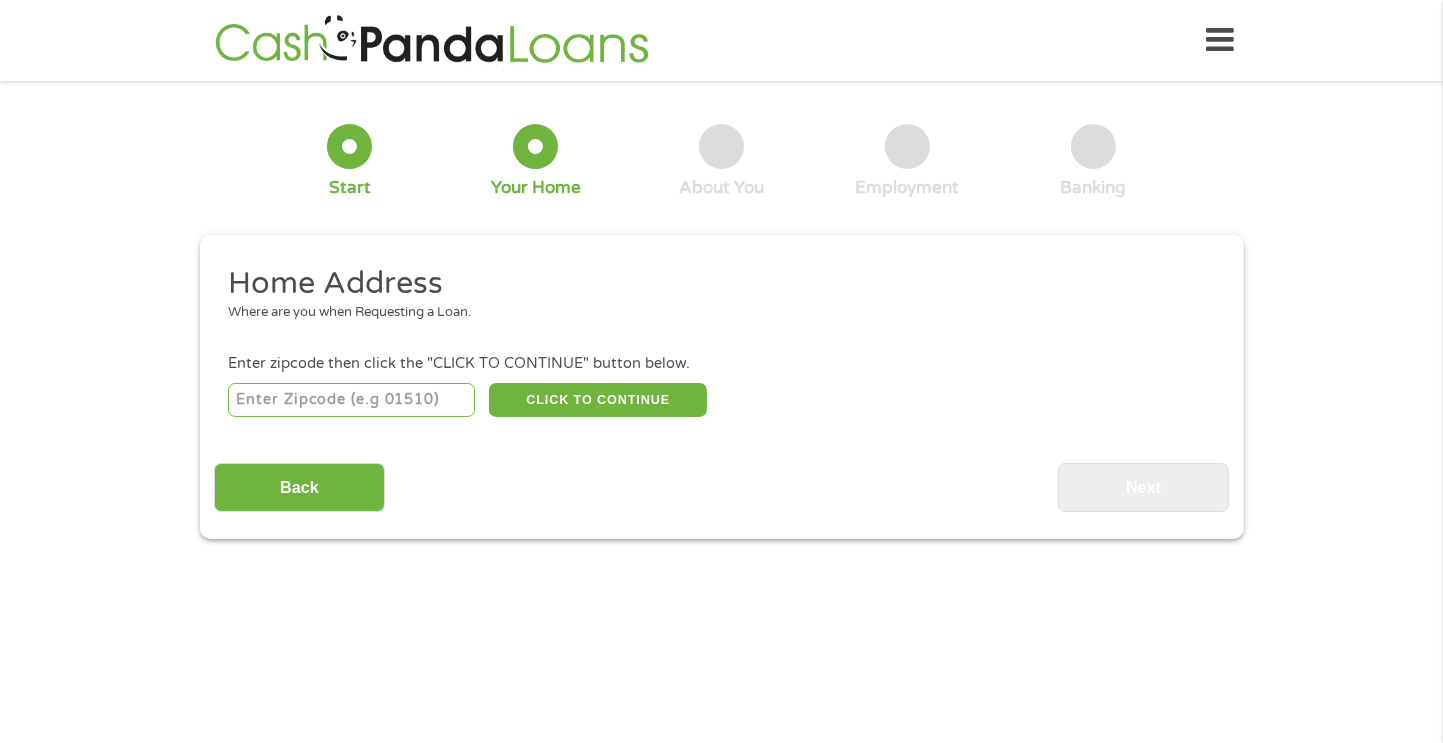 click at bounding box center [351, 400] 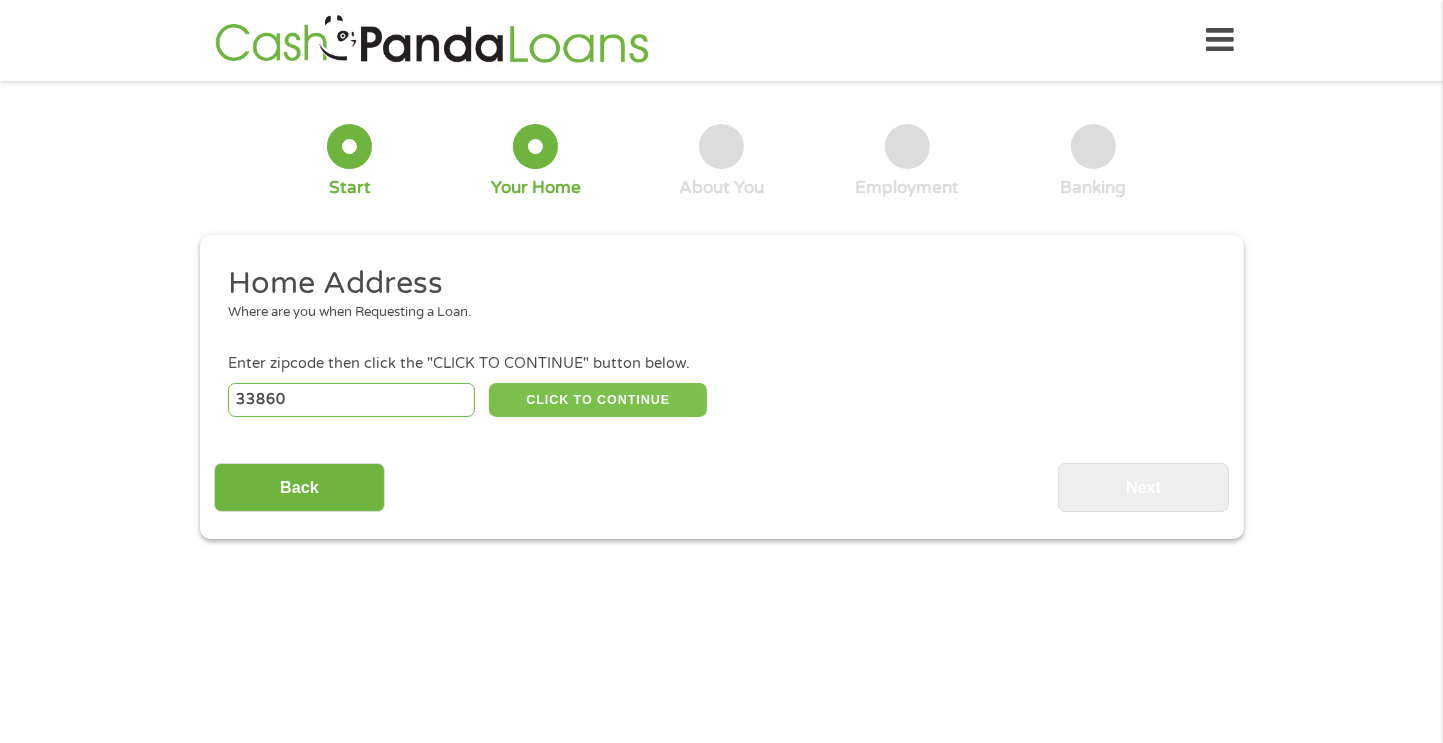 type on "33860" 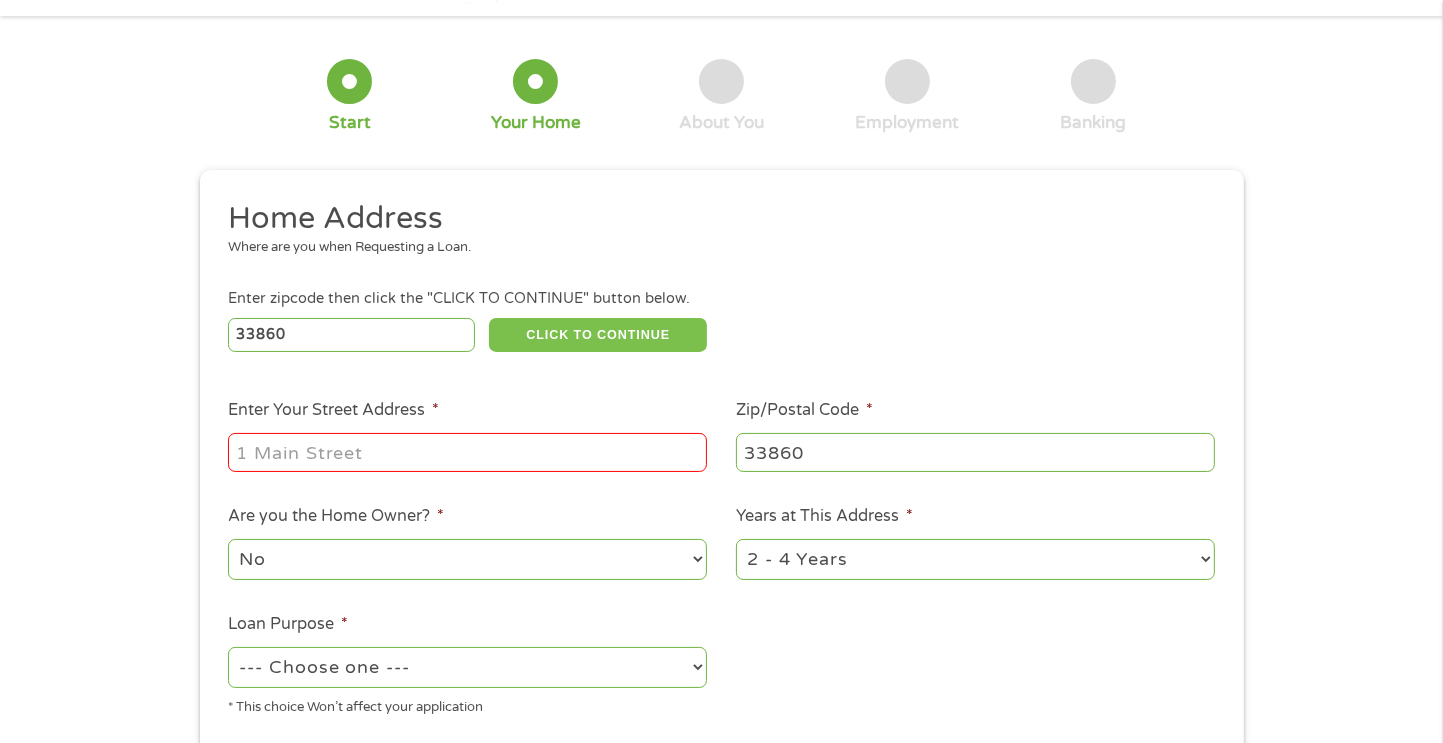 scroll, scrollTop: 100, scrollLeft: 0, axis: vertical 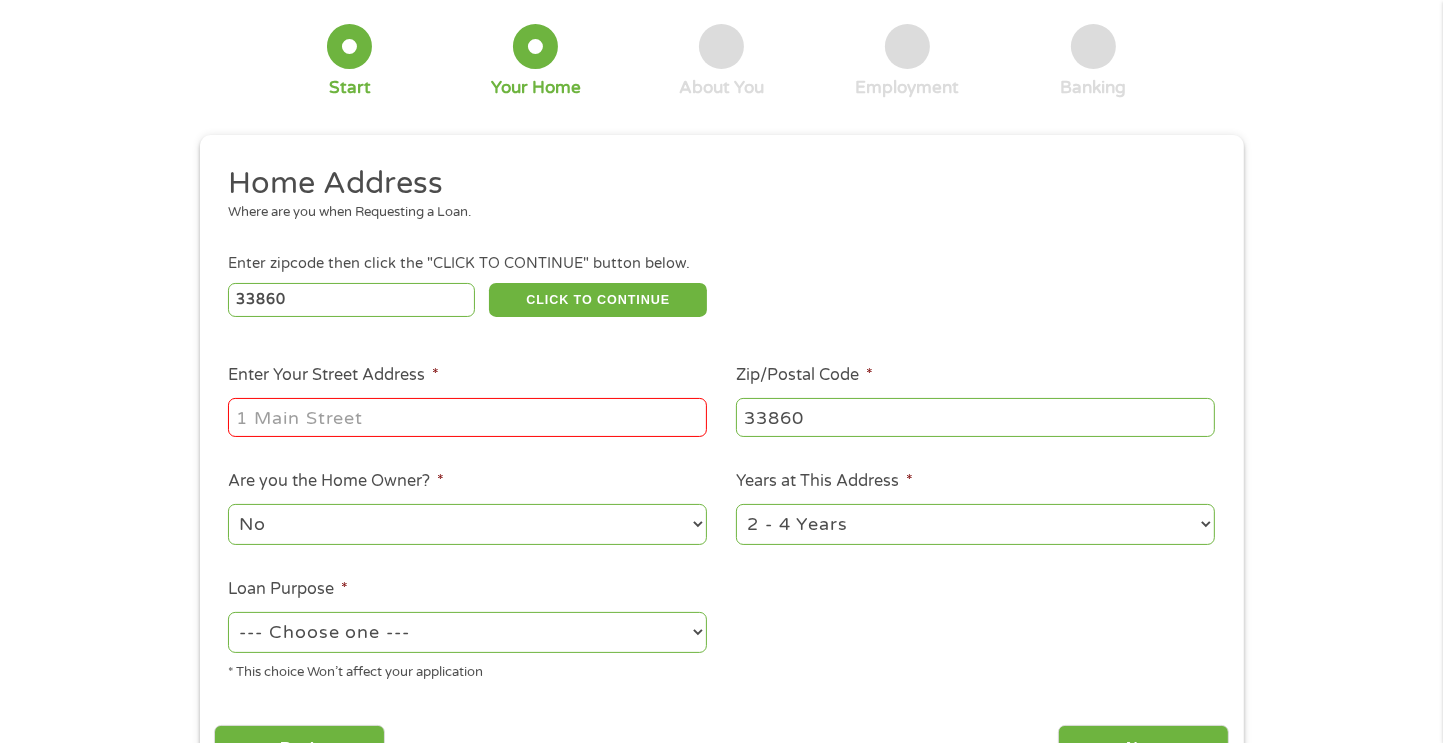 click on "Enter Your Street Address *" at bounding box center [467, 417] 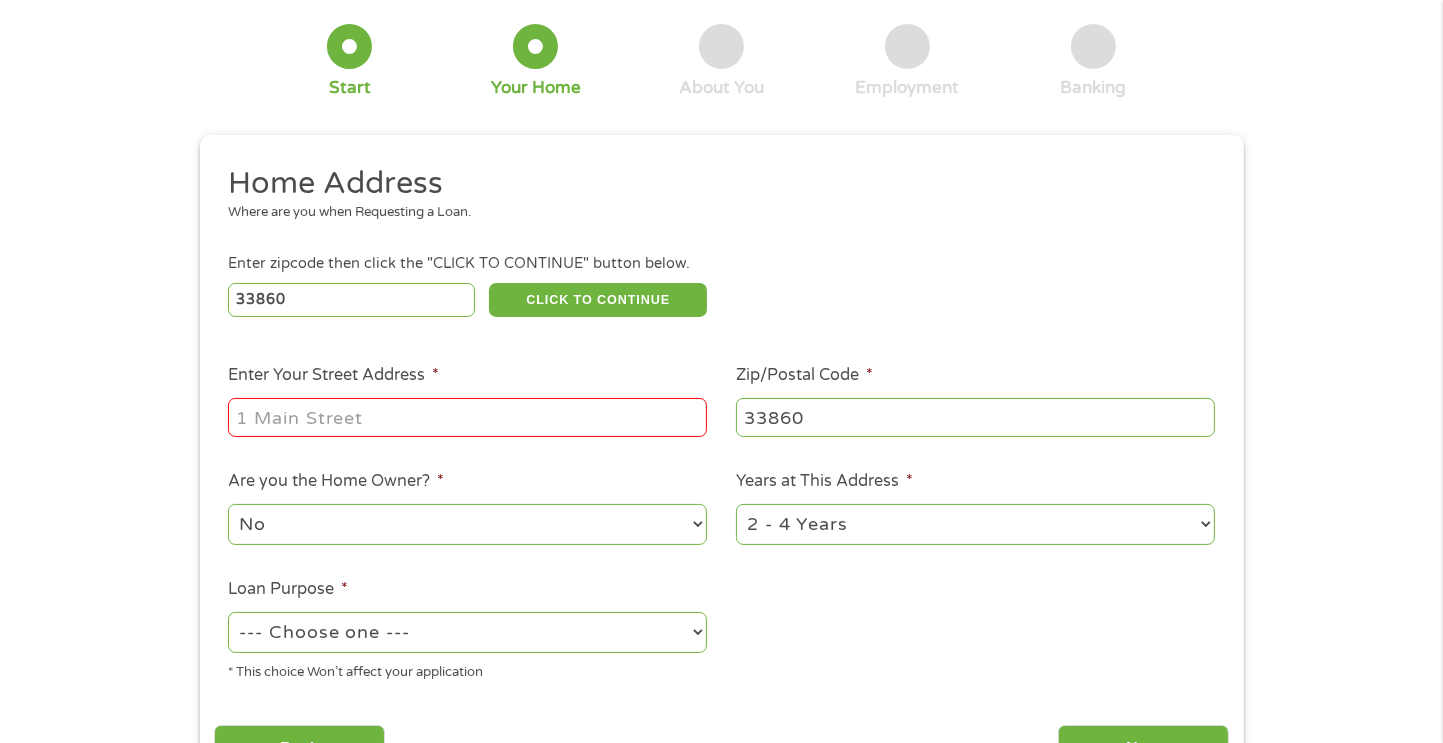 type on "[STREET_ADDRESS]" 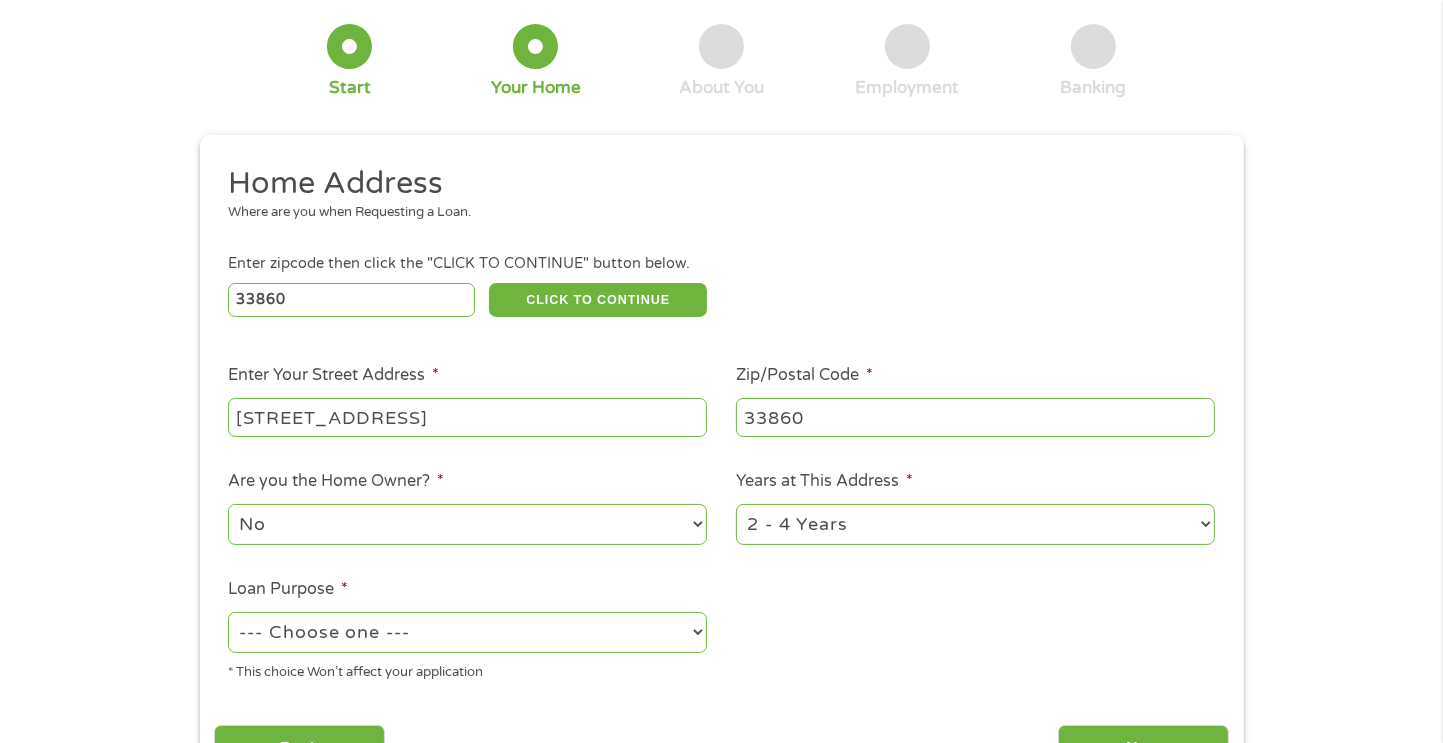 scroll, scrollTop: 200, scrollLeft: 0, axis: vertical 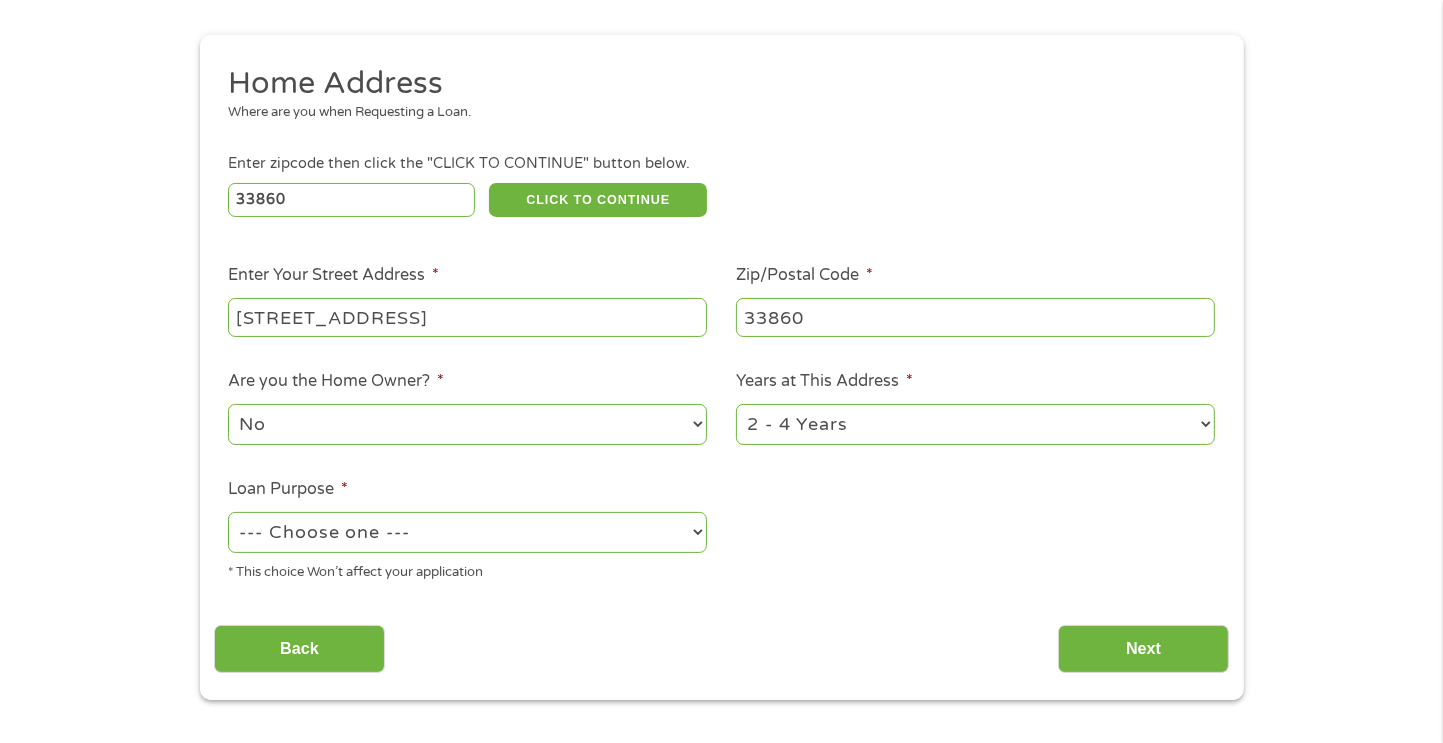 click on "1 Year or less 1 - 2 Years 2 - 4 Years Over 4 Years" at bounding box center [975, 424] 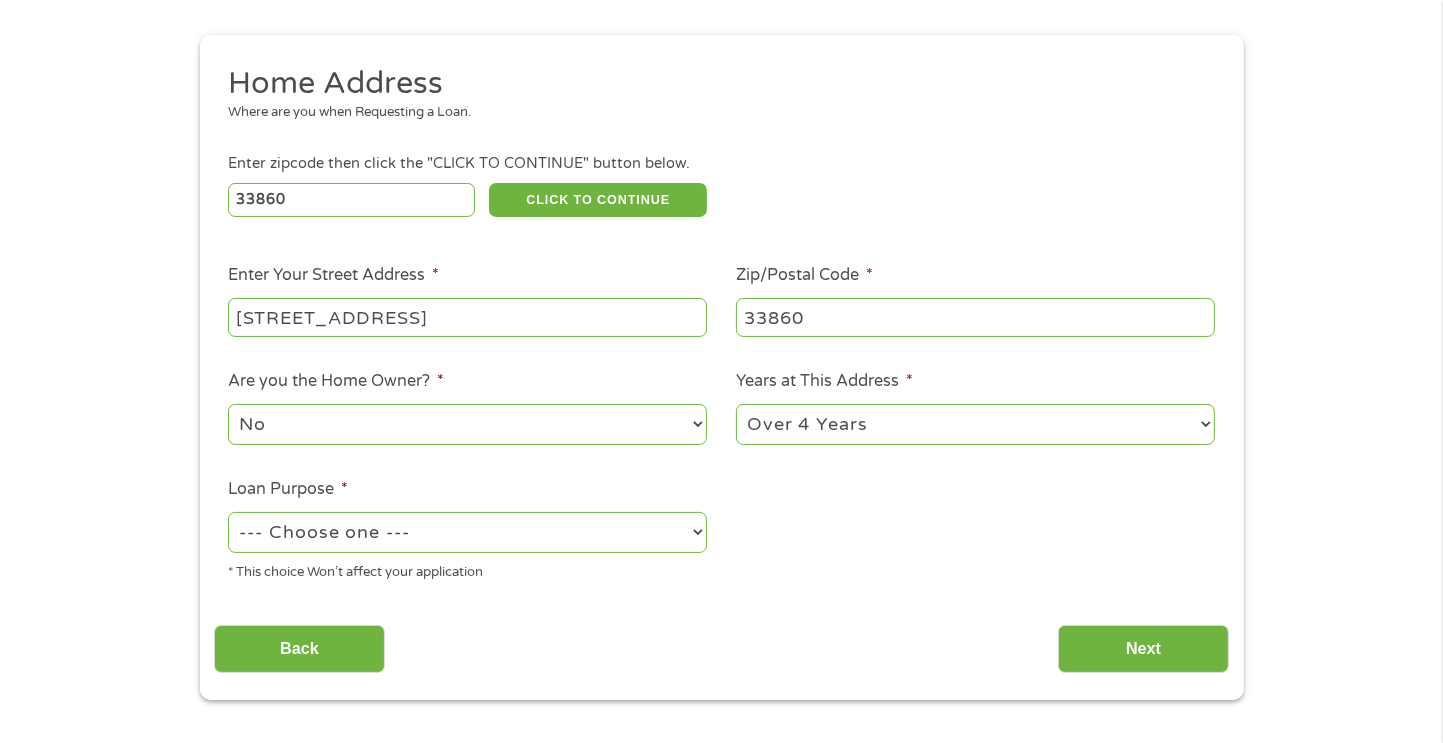 click on "--- Choose one --- Pay Bills Debt Consolidation Home Improvement Major Purchase Car Loan Short Term Cash Medical Expenses Other" at bounding box center (467, 532) 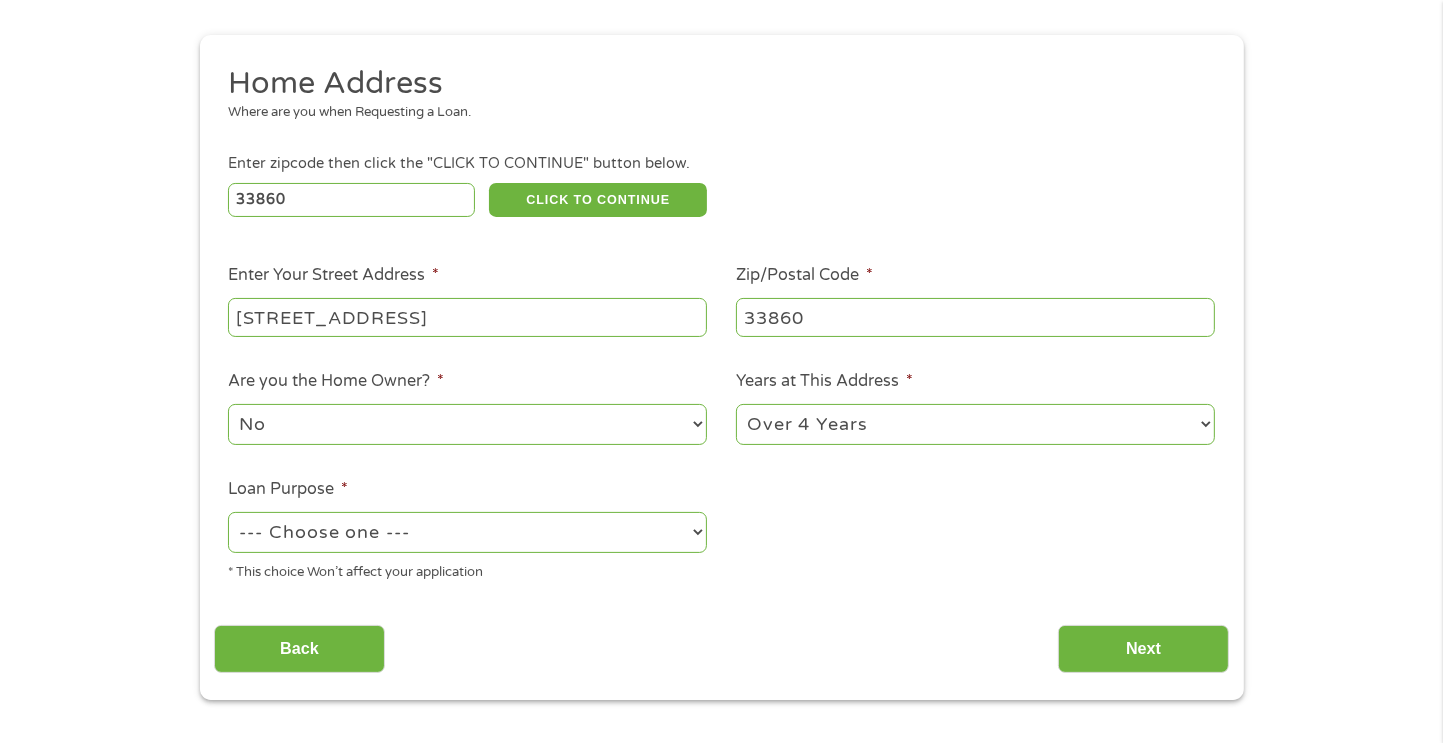 select on "paybills" 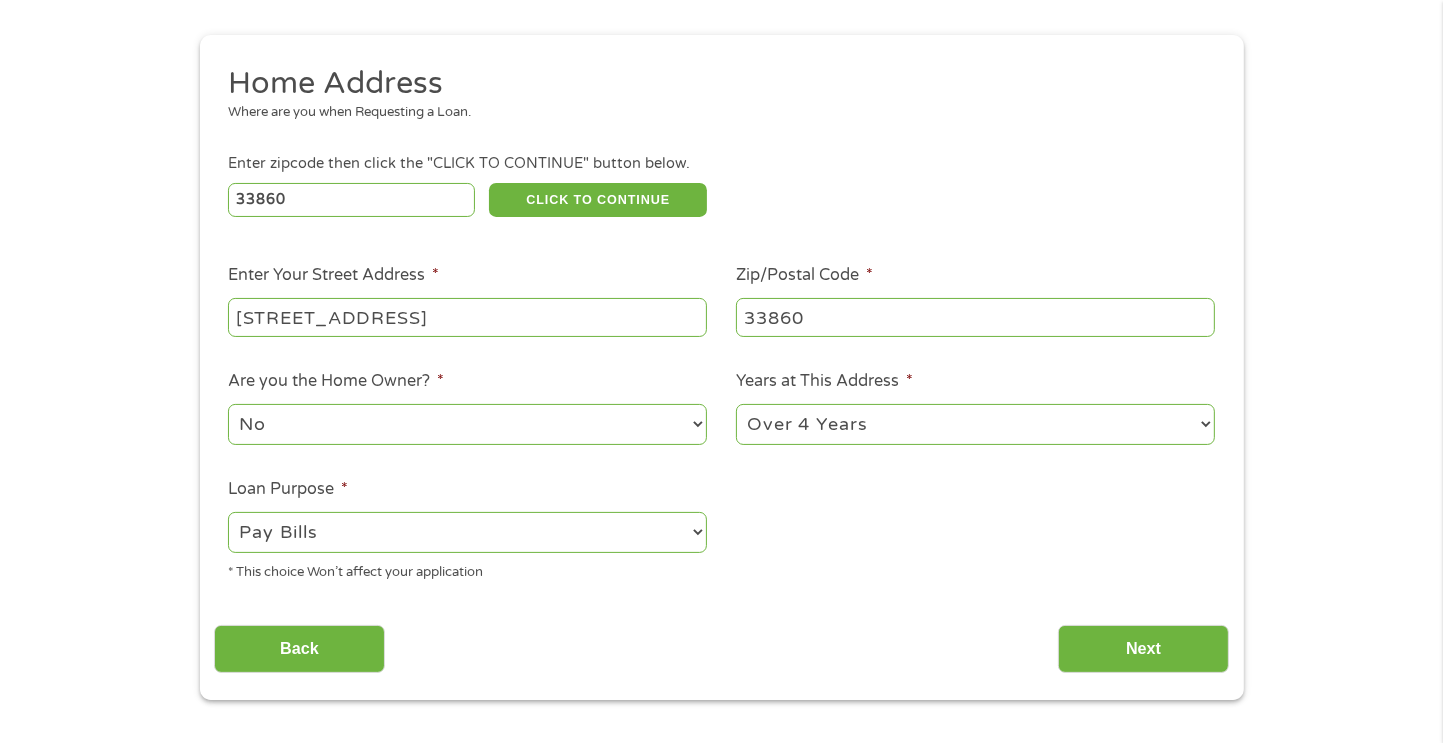 click on "--- Choose one --- Pay Bills Debt Consolidation Home Improvement Major Purchase Car Loan Short Term Cash Medical Expenses Other" at bounding box center [467, 532] 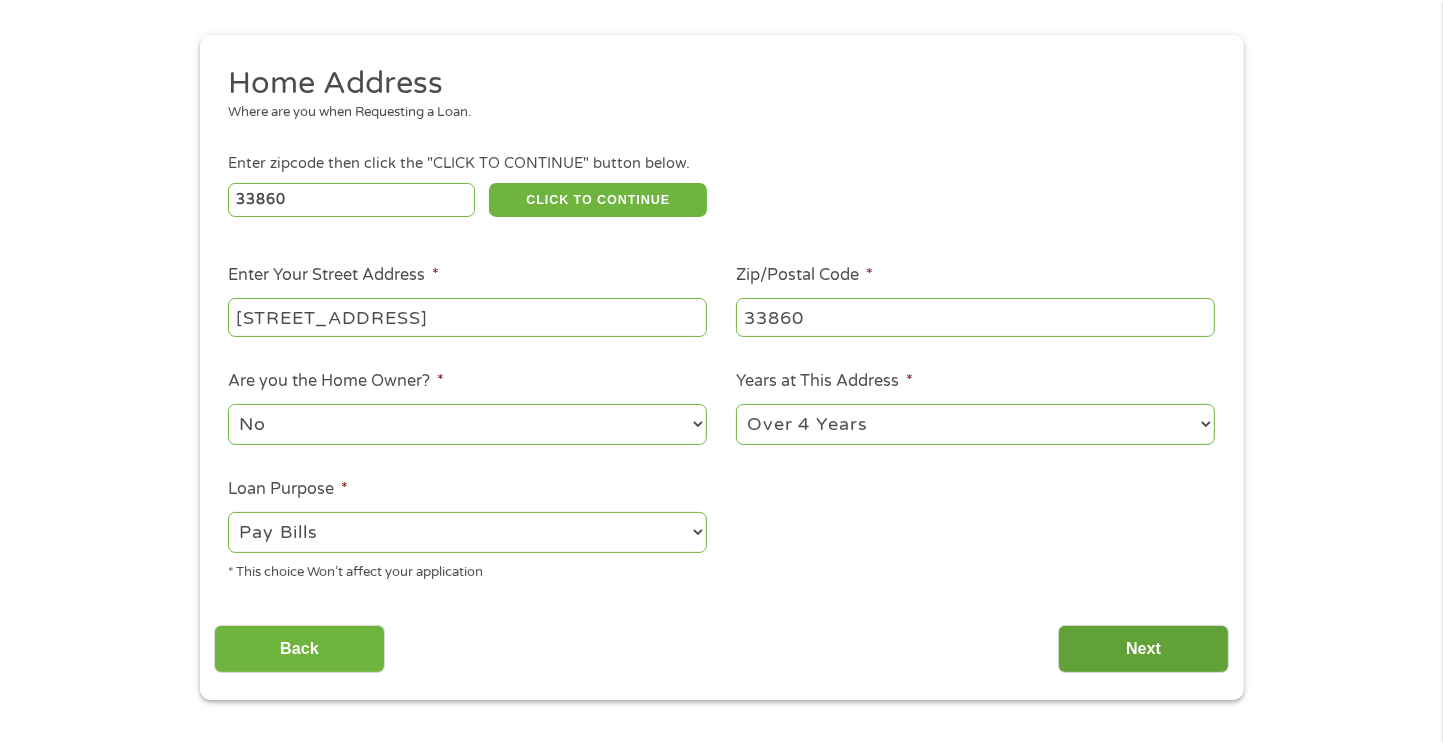 click on "Next" at bounding box center (1143, 649) 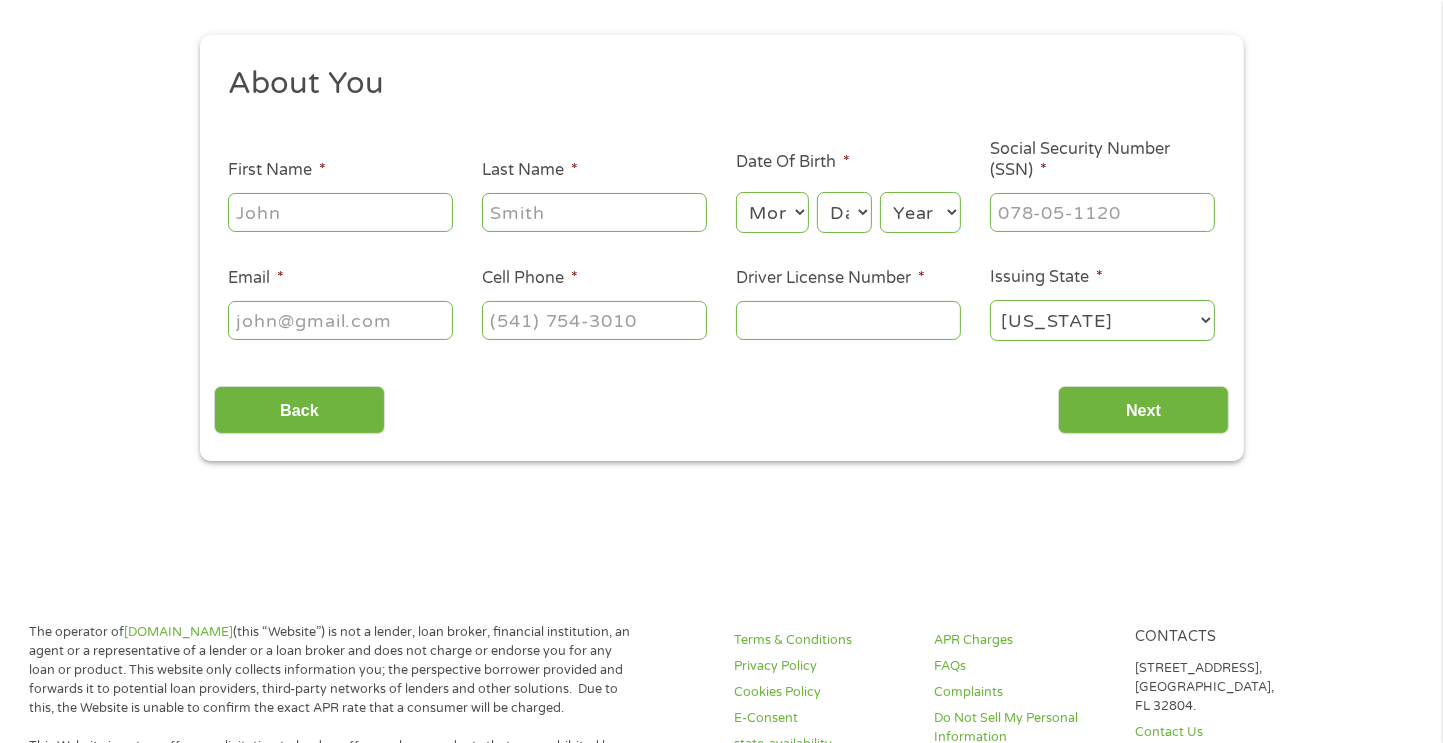 scroll, scrollTop: 8, scrollLeft: 8, axis: both 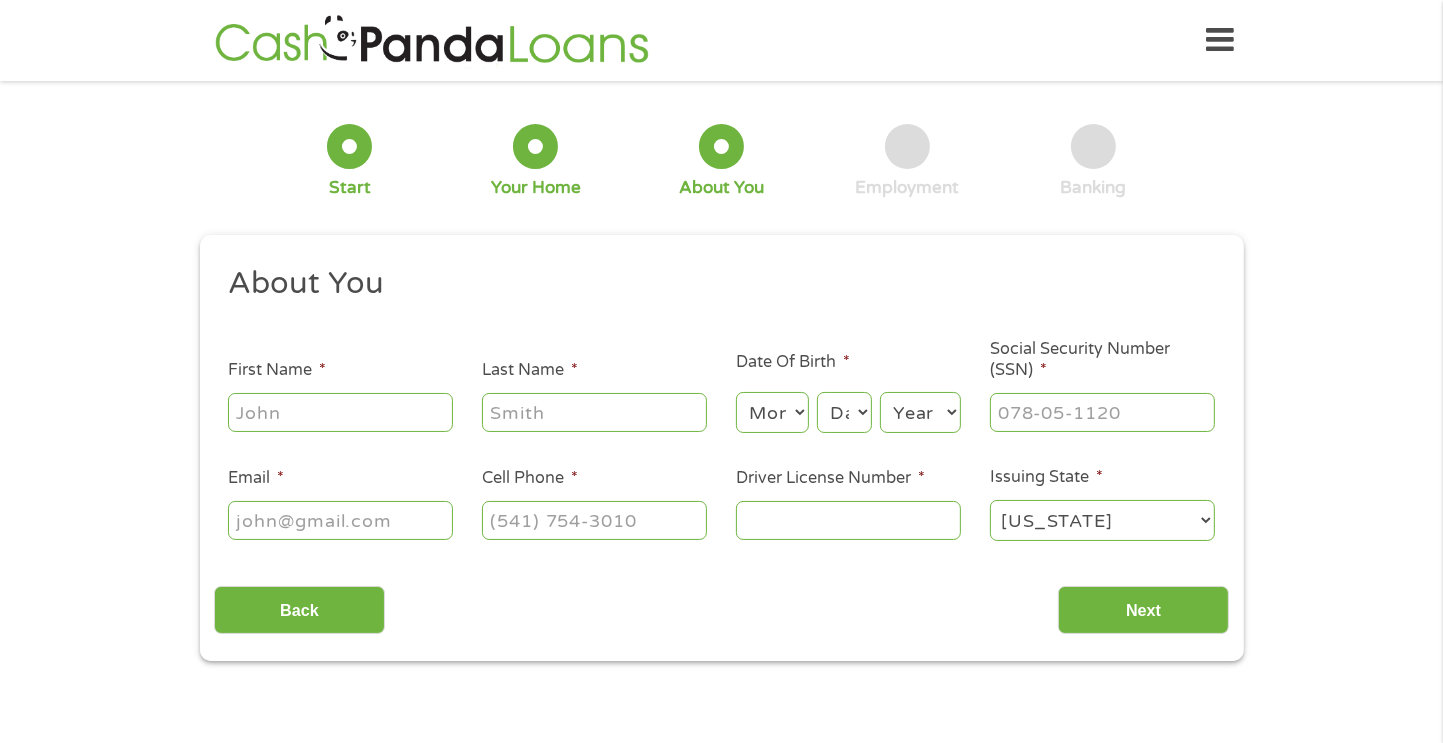 click on "First Name *" at bounding box center (340, 412) 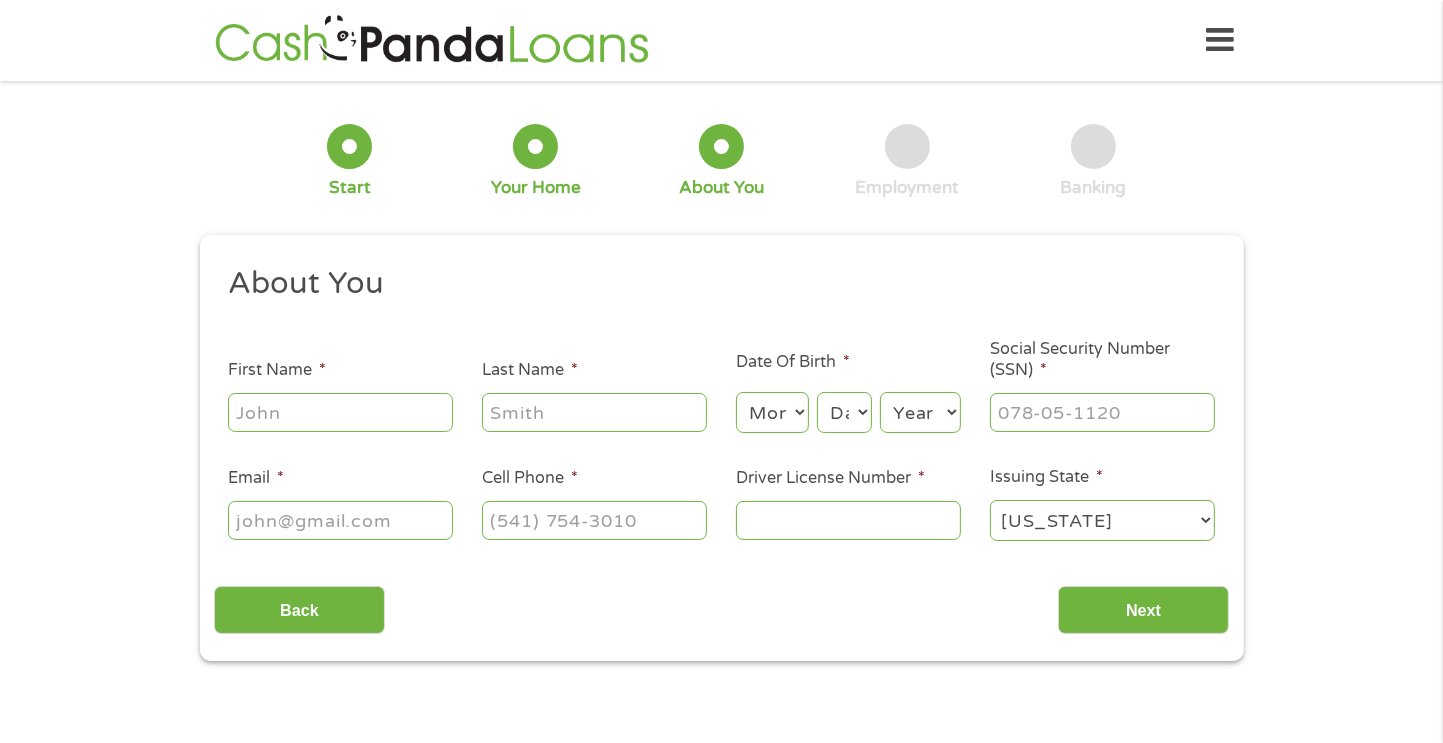 type on "[PERSON_NAME]" 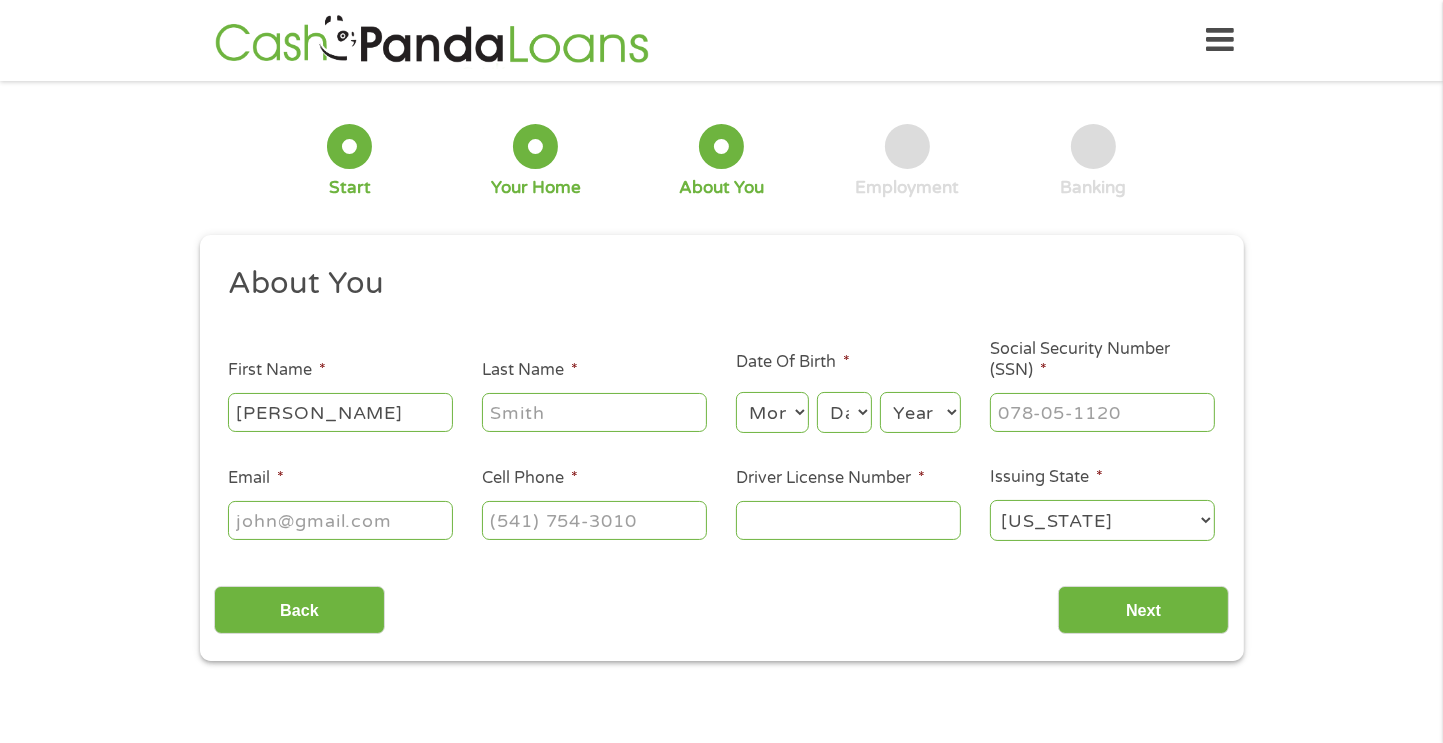type on "[PERSON_NAME]" 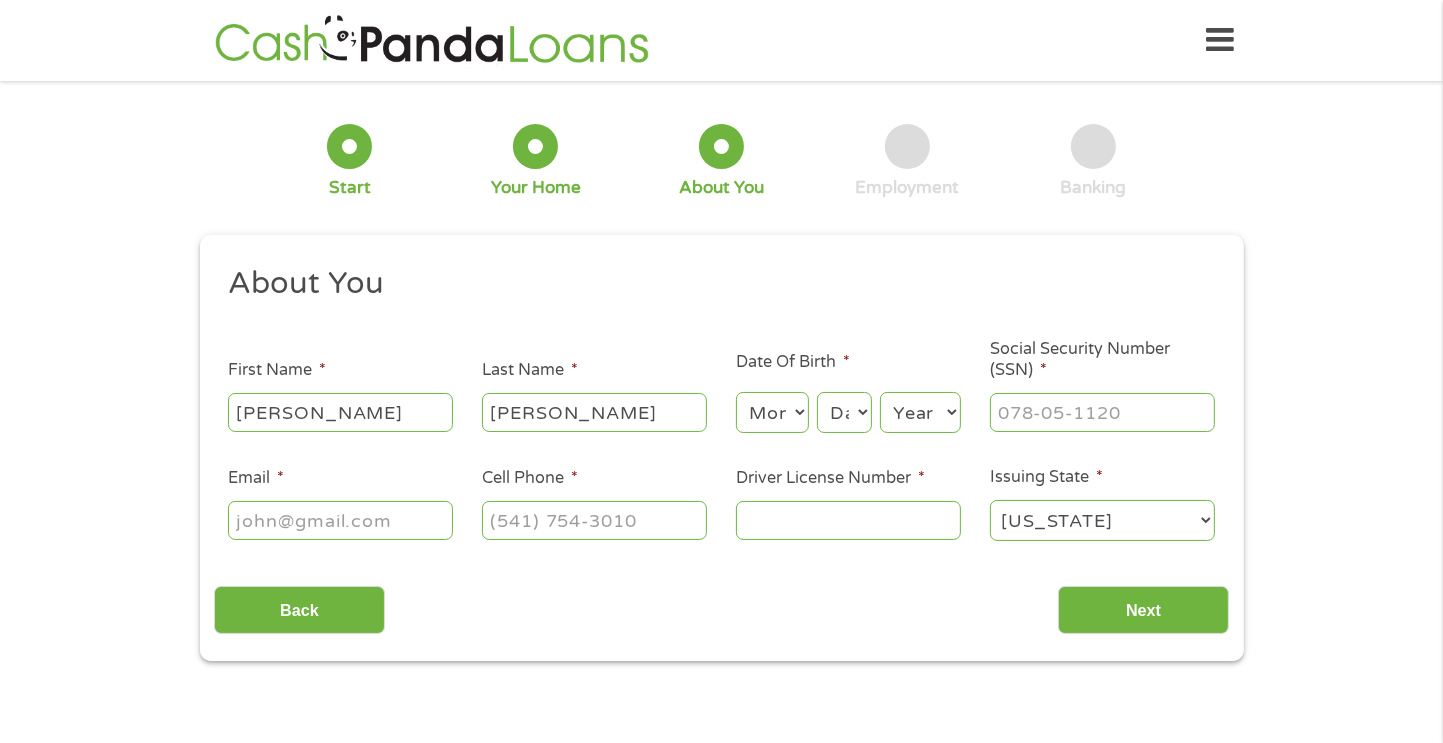 type on "[EMAIL_ADDRESS][DOMAIN_NAME]" 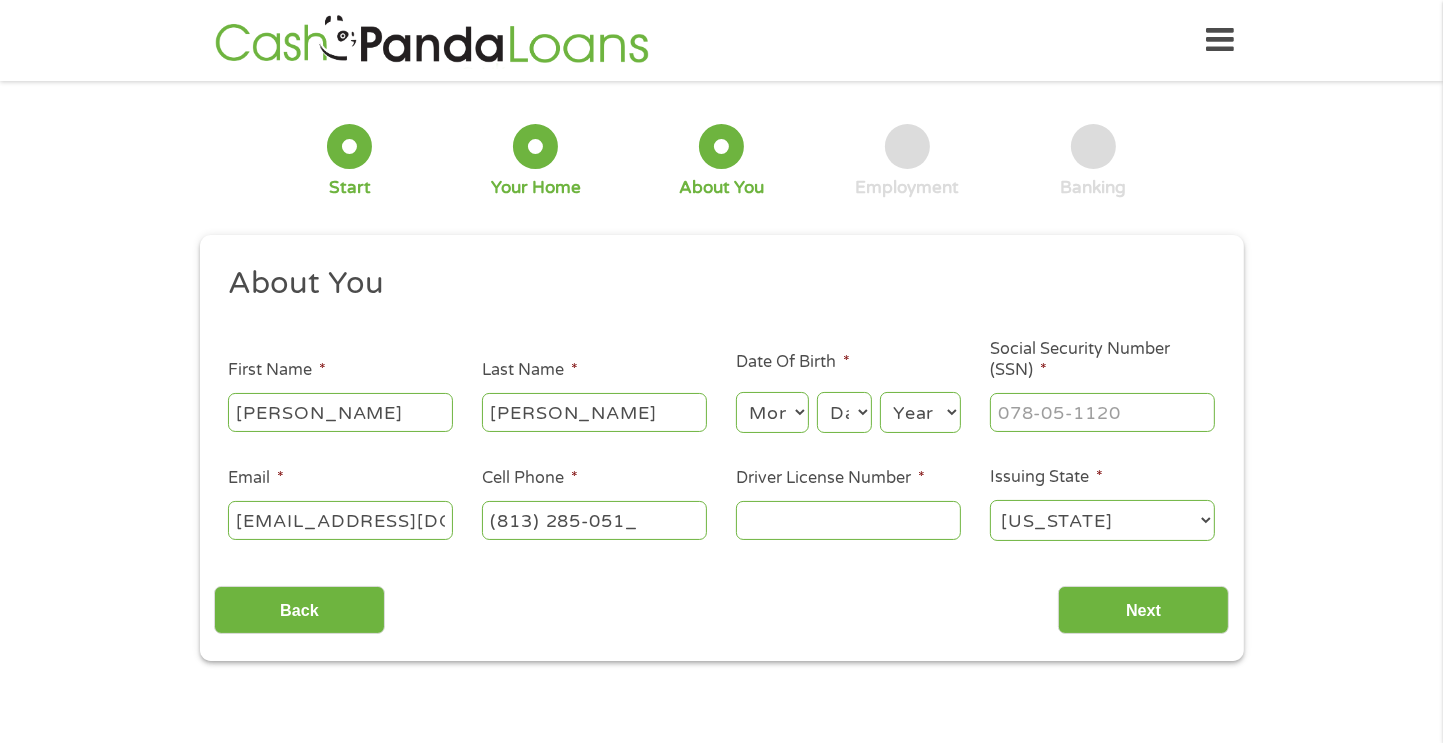 type on "[PHONE_NUMBER]" 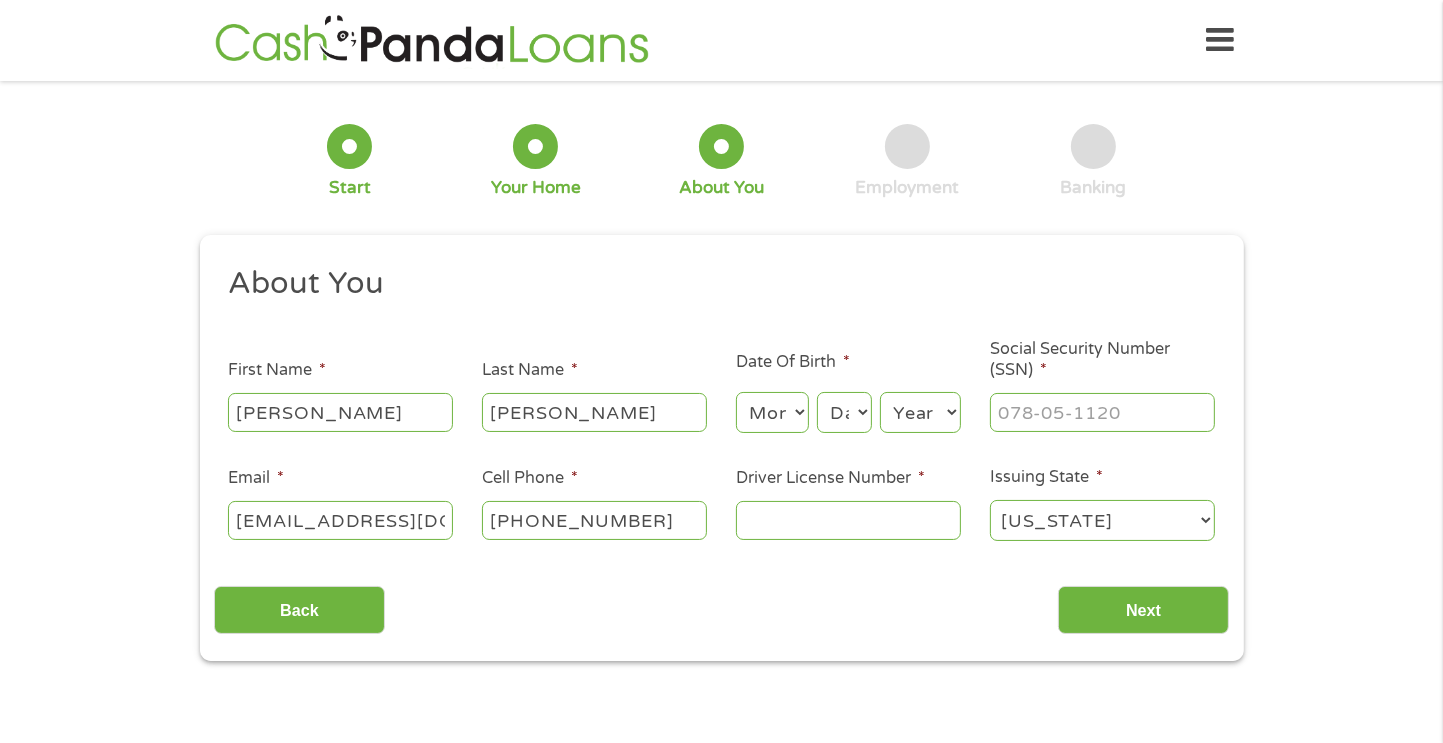 click on "Driver License Number *" at bounding box center [848, 520] 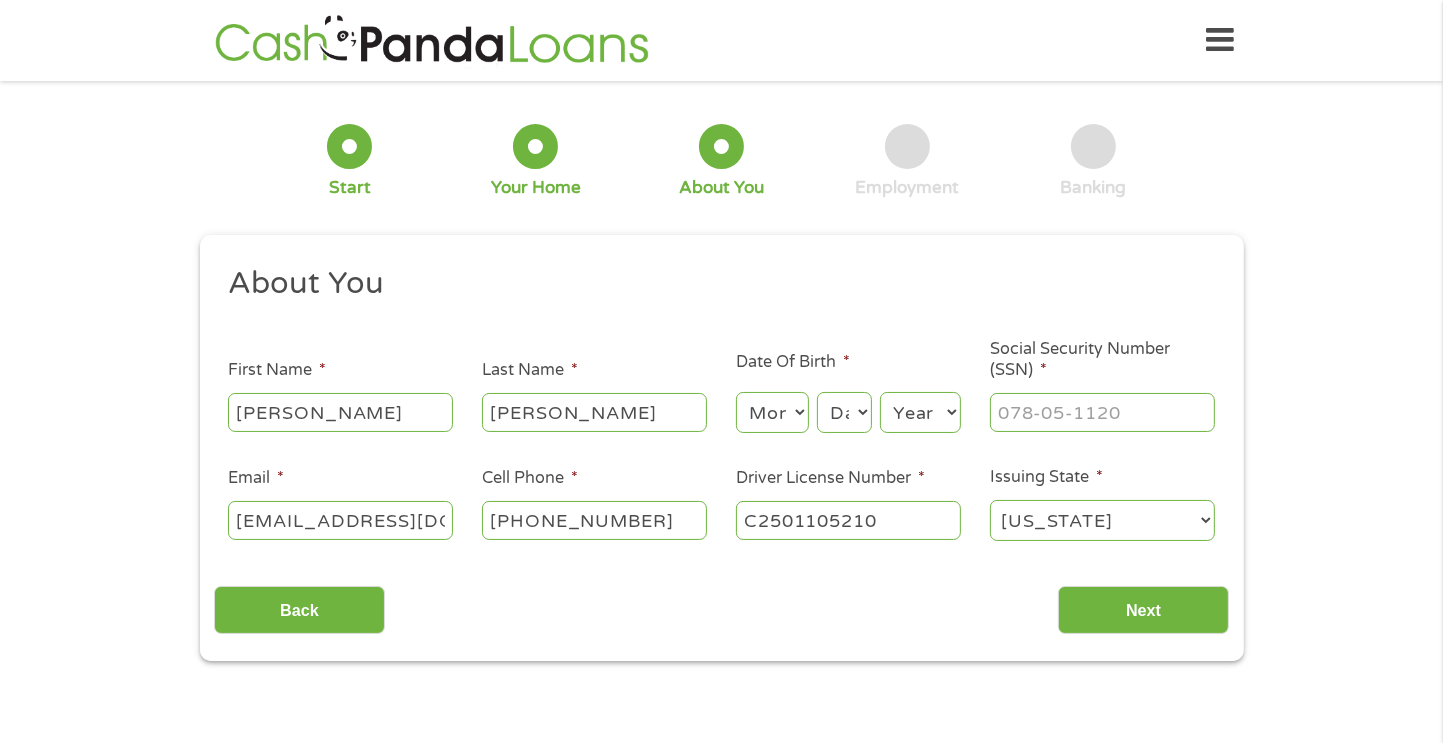 click on "C2501105210" at bounding box center (848, 520) 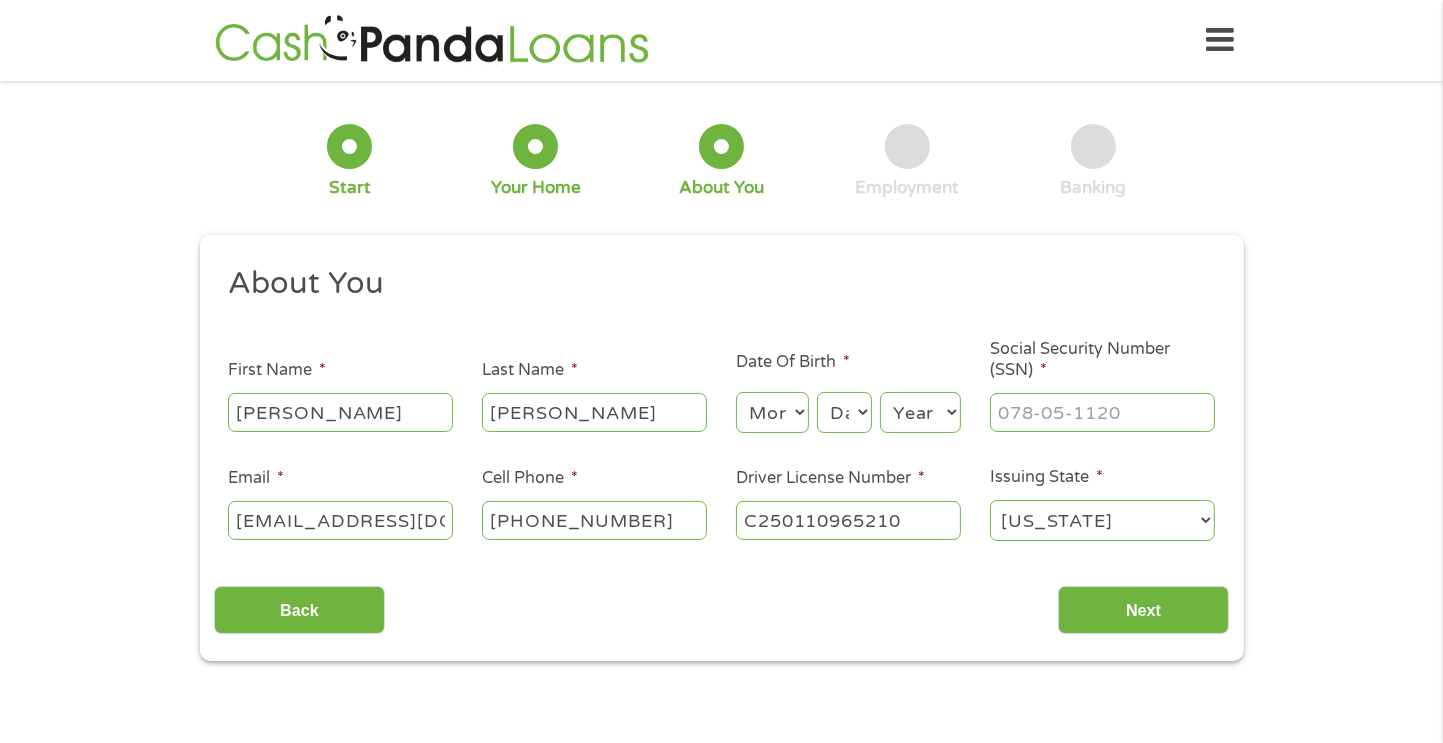 type on "C250110965210" 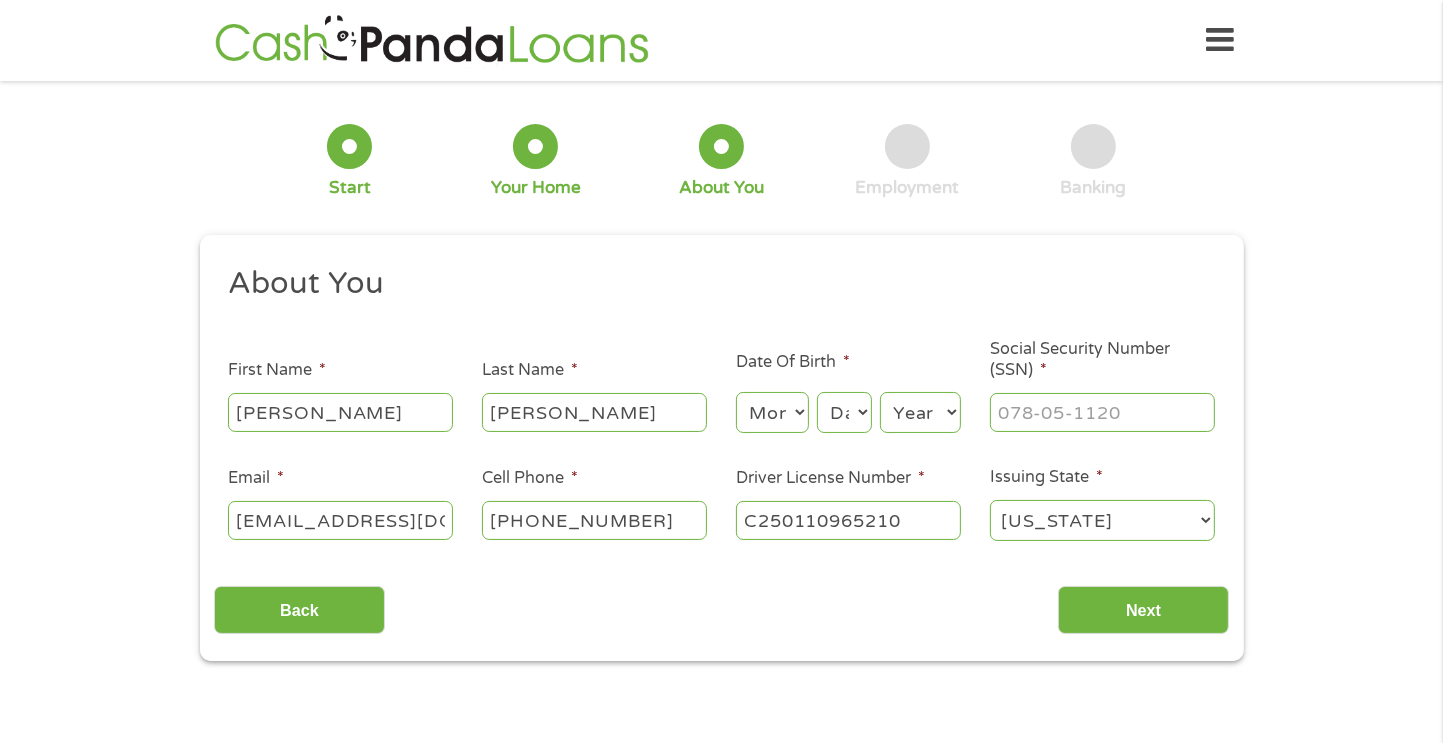 select on "1" 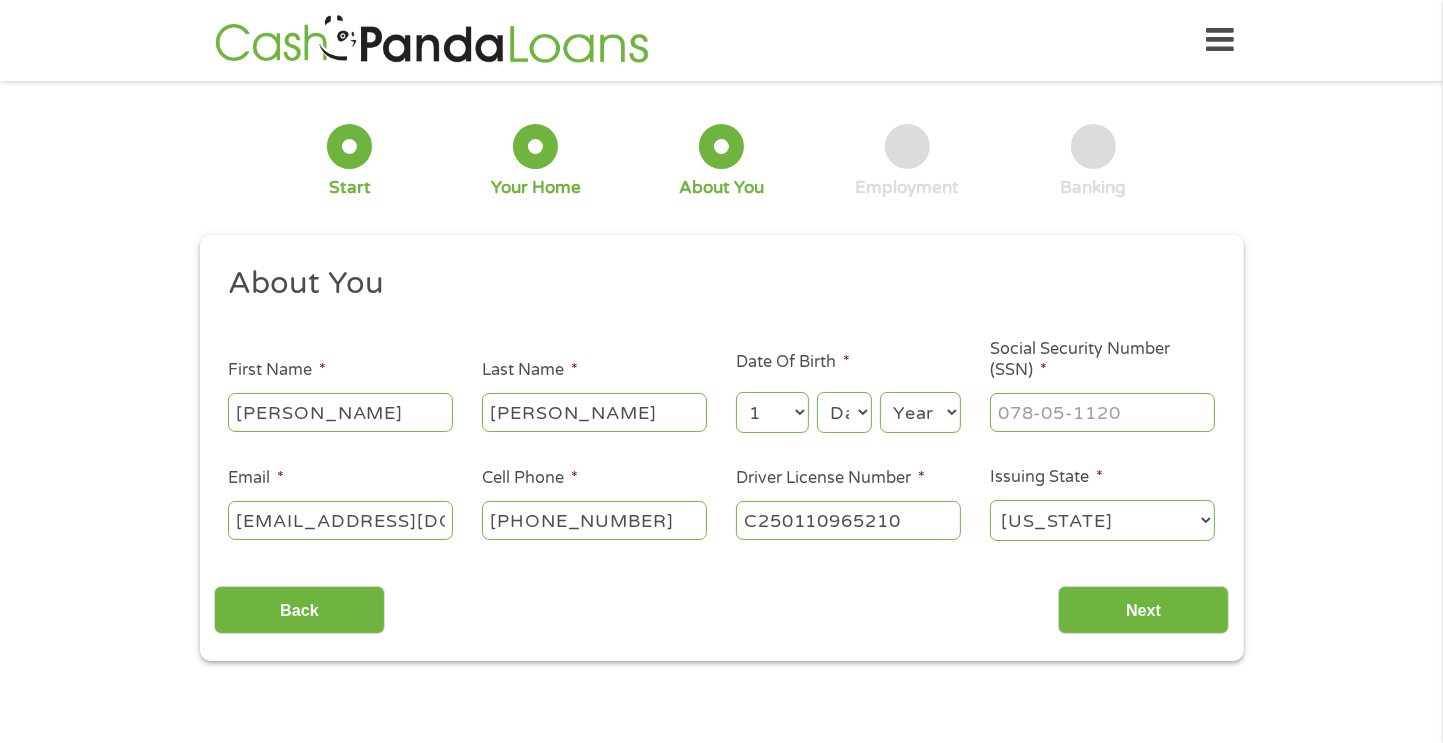 click on "Month 1 2 3 4 5 6 7 8 9 10 11 12" at bounding box center (772, 412) 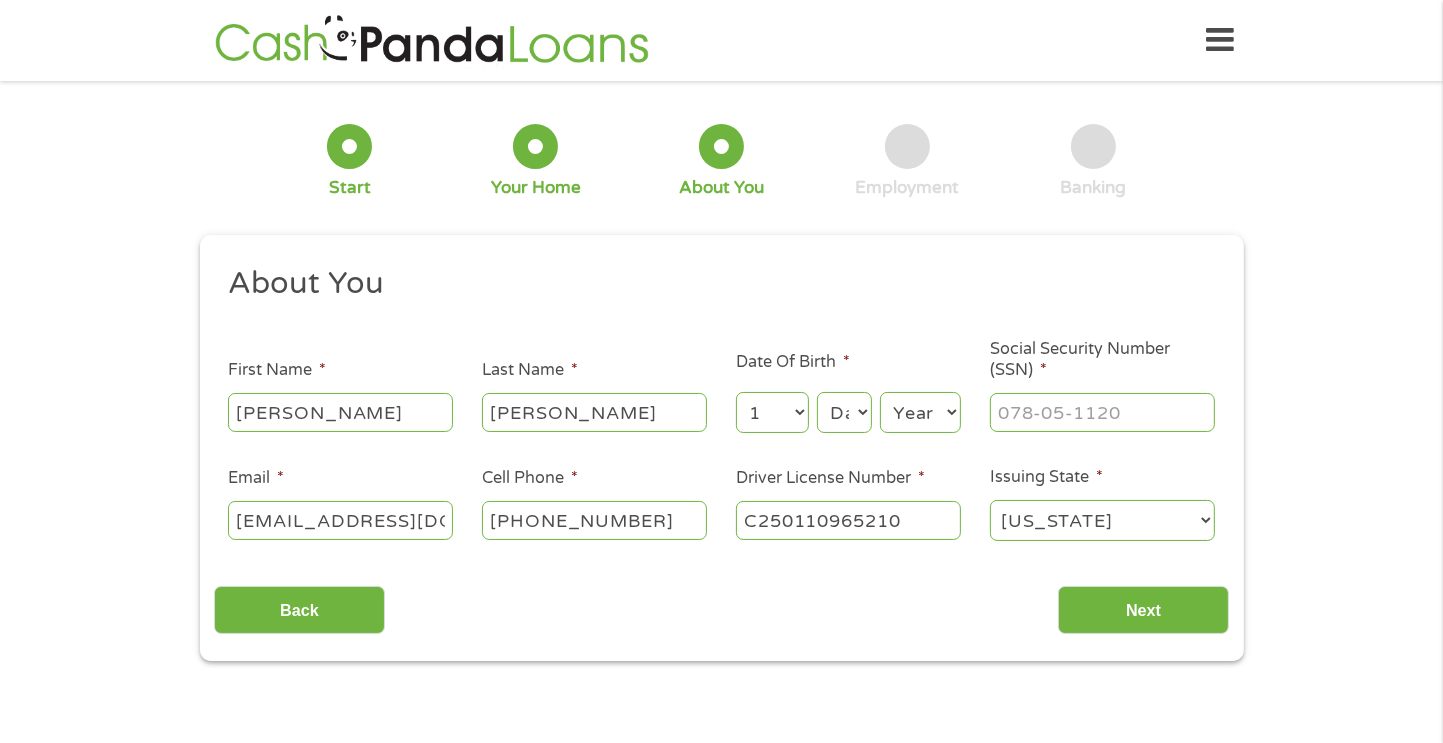 select on "21" 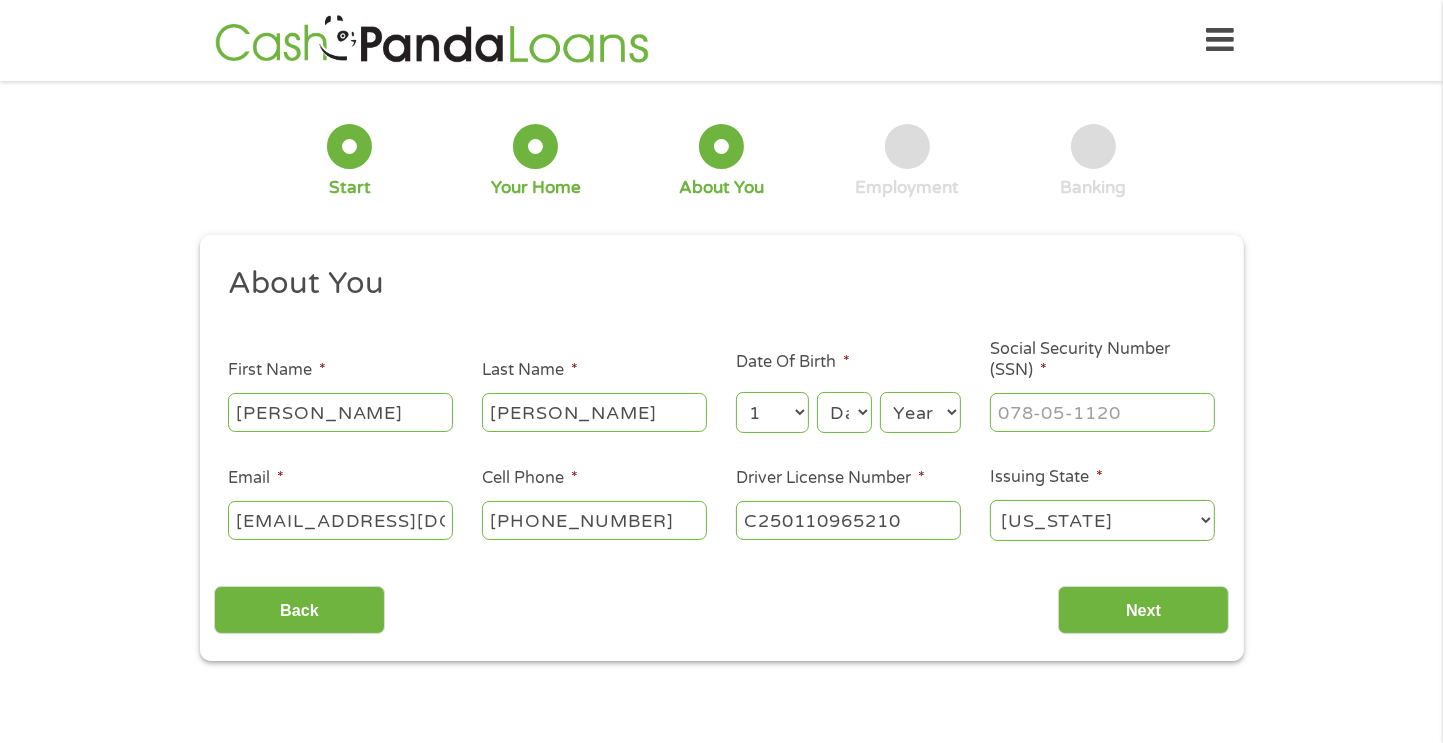 click on "Day 1 2 3 4 5 6 7 8 9 10 11 12 13 14 15 16 17 18 19 20 21 22 23 24 25 26 27 28 29 30 31" at bounding box center (844, 412) 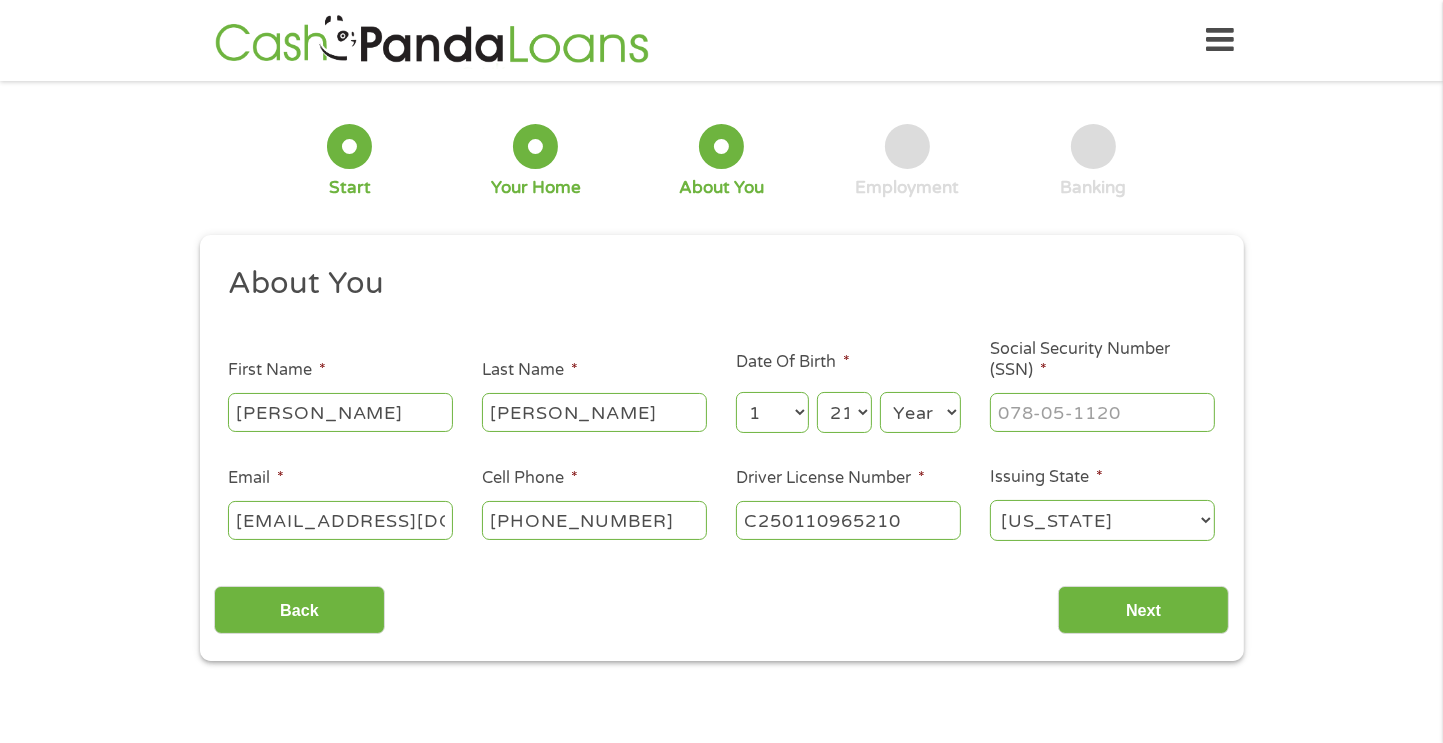 click on "Year [DATE] 2006 2005 2004 2003 2002 2001 2000 1999 1998 1997 1996 1995 1994 1993 1992 1991 1990 1989 1988 1987 1986 1985 1984 1983 1982 1981 1980 1979 1978 1977 1976 1975 1974 1973 1972 1971 1970 1969 1968 1967 1966 1965 1964 1963 1962 1961 1960 1959 1958 1957 1956 1955 1954 1953 1952 1951 1950 1949 1948 1947 1946 1945 1944 1943 1942 1941 1940 1939 1938 1937 1936 1935 1934 1933 1932 1931 1930 1929 1928 1927 1926 1925 1924 1923 1922 1921 1920" at bounding box center [920, 412] 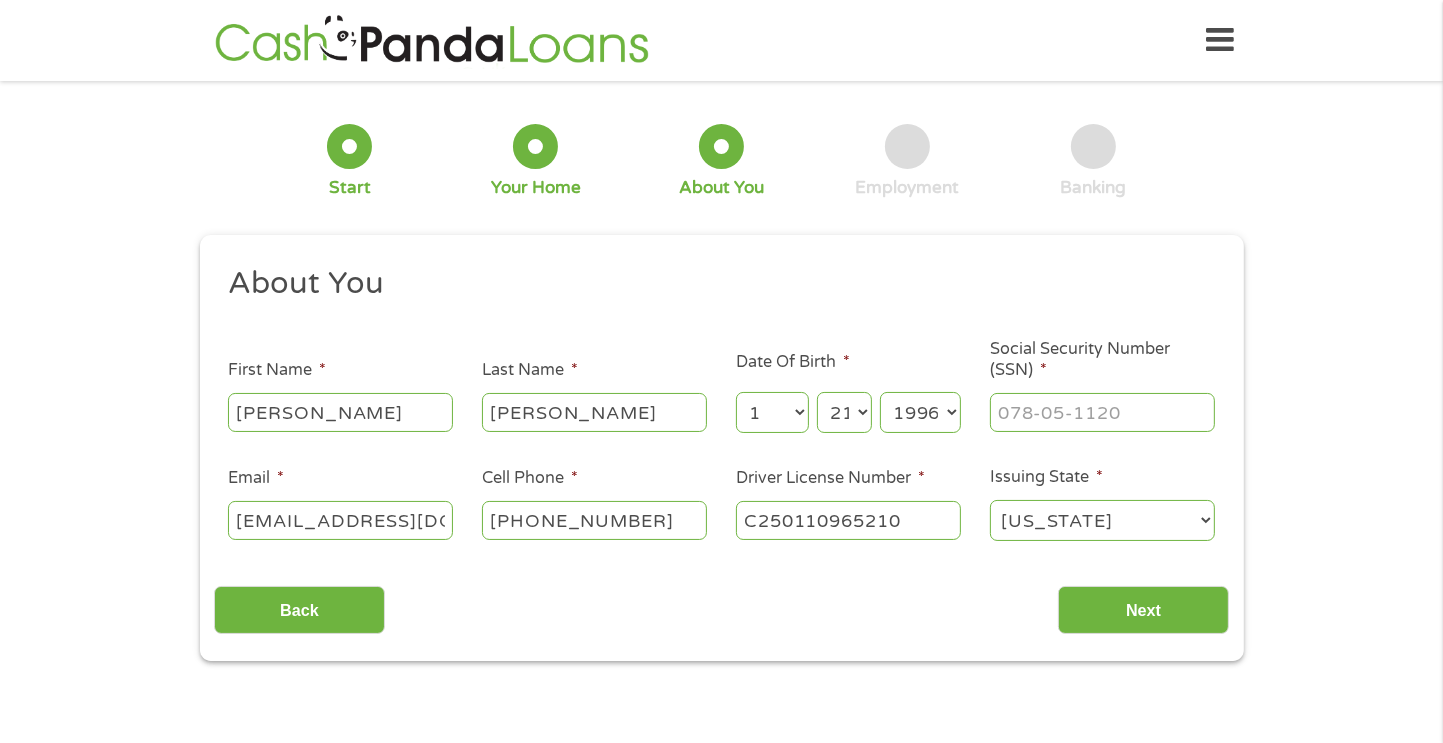 click on "Year [DATE] 2006 2005 2004 2003 2002 2001 2000 1999 1998 1997 1996 1995 1994 1993 1992 1991 1990 1989 1988 1987 1986 1985 1984 1983 1982 1981 1980 1979 1978 1977 1976 1975 1974 1973 1972 1971 1970 1969 1968 1967 1966 1965 1964 1963 1962 1961 1960 1959 1958 1957 1956 1955 1954 1953 1952 1951 1950 1949 1948 1947 1946 1945 1944 1943 1942 1941 1940 1939 1938 1937 1936 1935 1934 1933 1932 1931 1930 1929 1928 1927 1926 1925 1924 1923 1922 1921 1920" at bounding box center [920, 412] 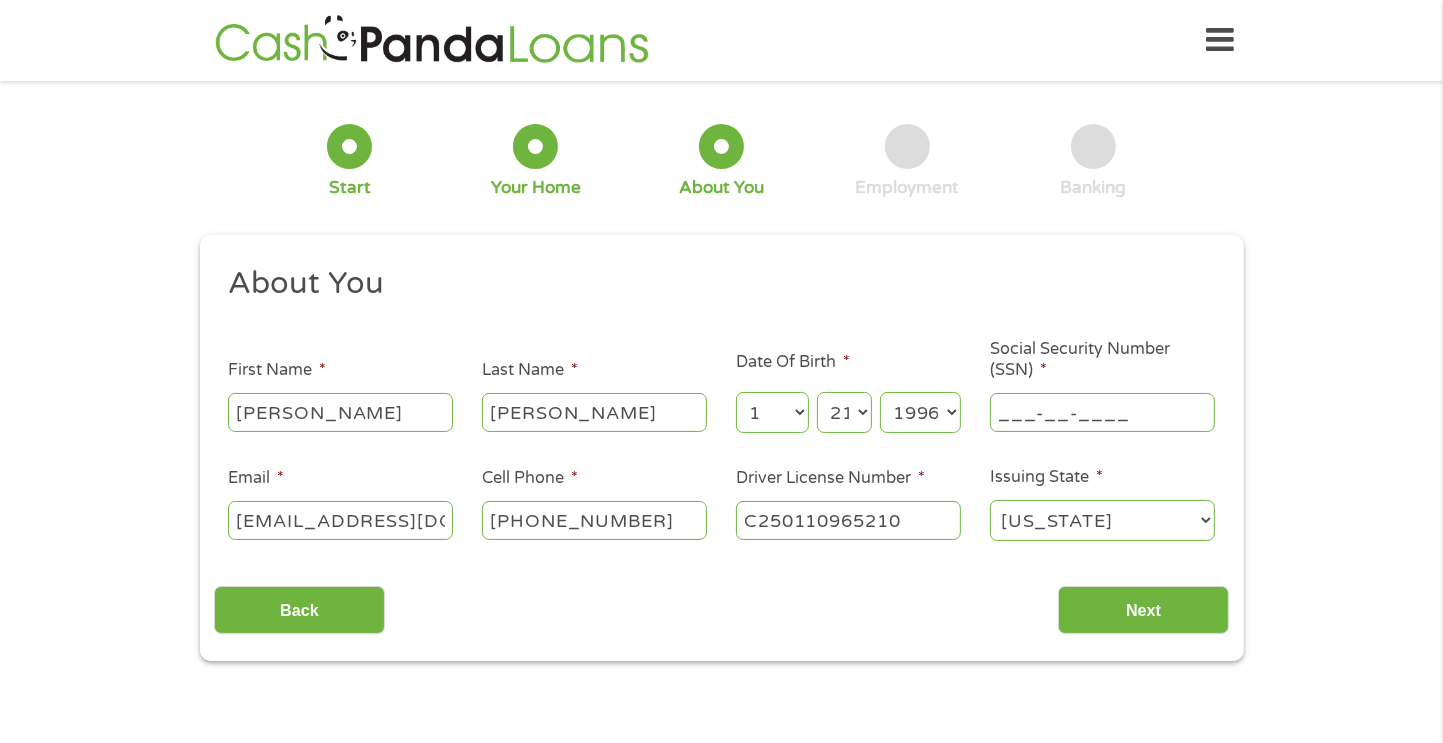click on "___-__-____" at bounding box center [1102, 412] 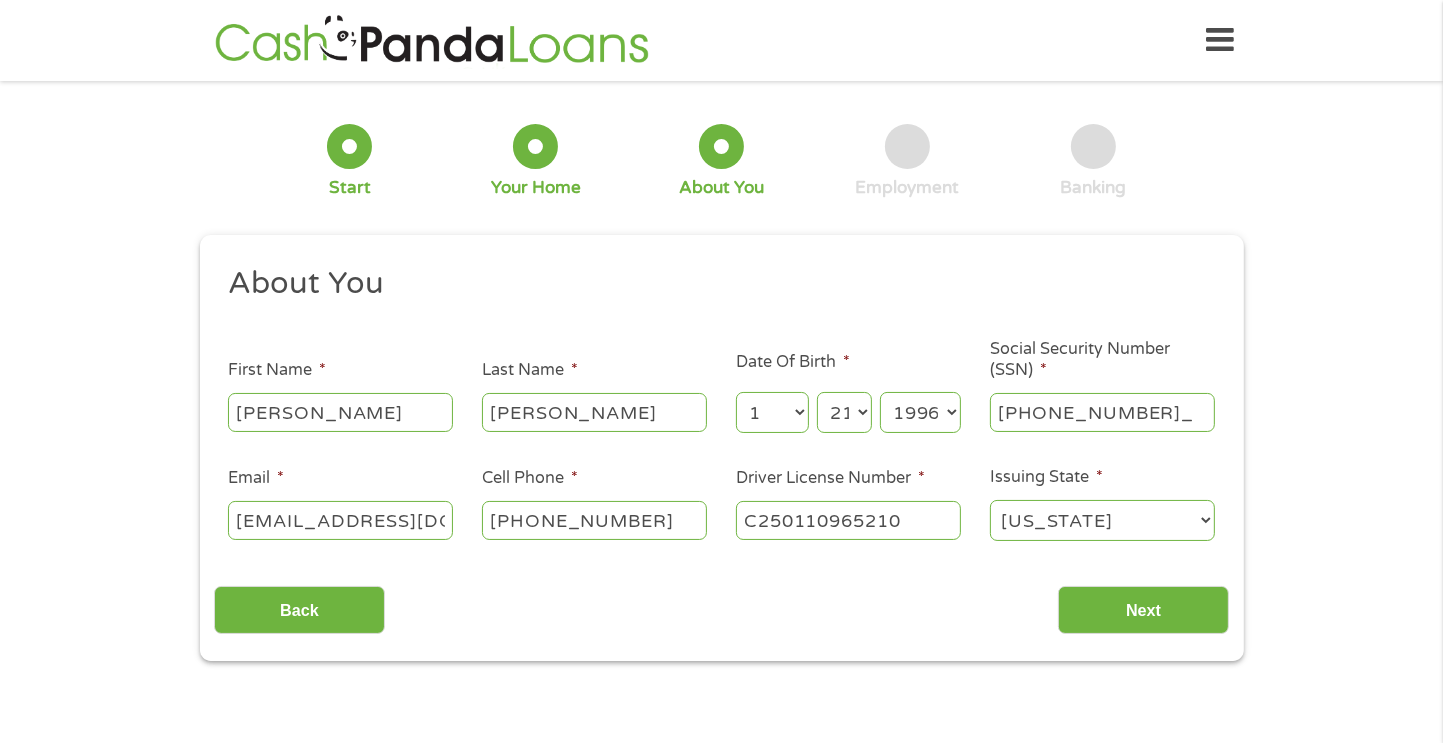 type on "595-57-5171" 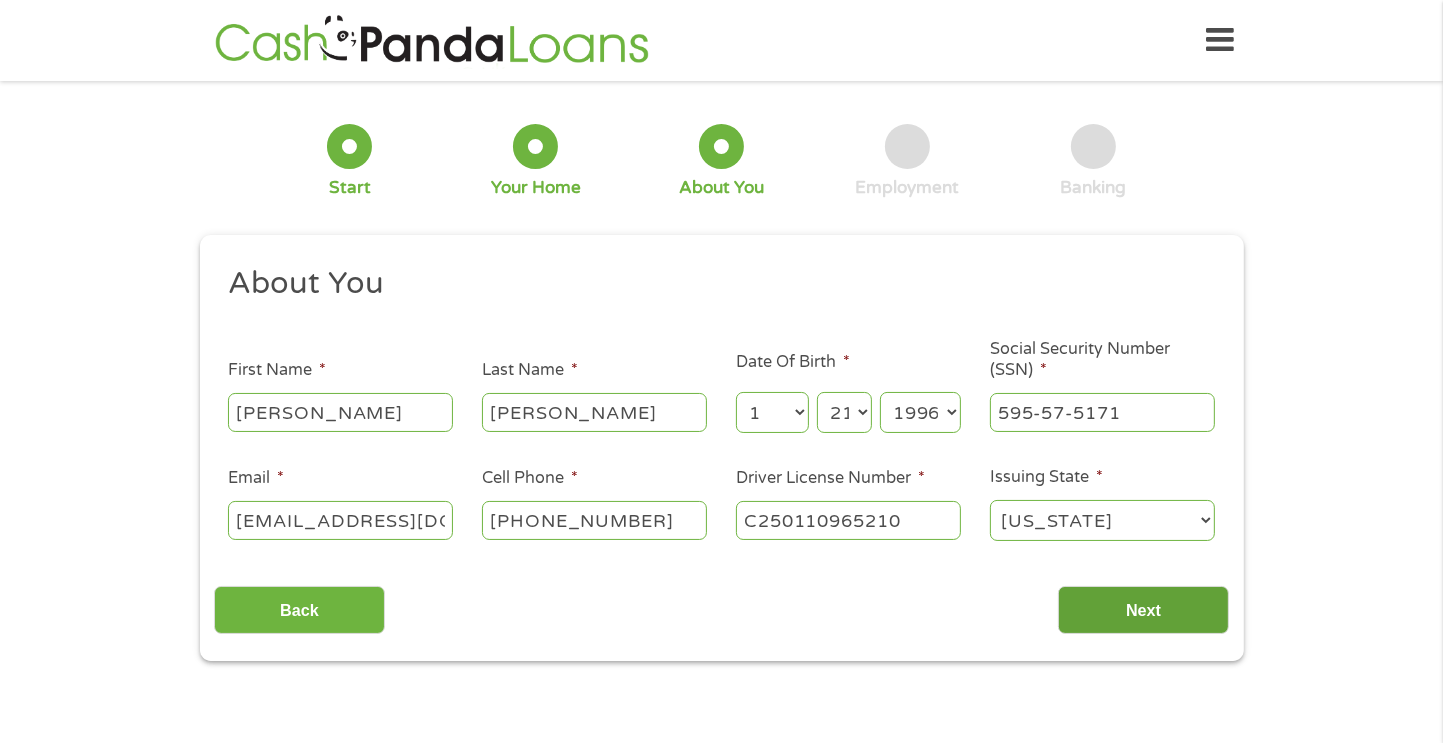 click on "Next" at bounding box center [1143, 610] 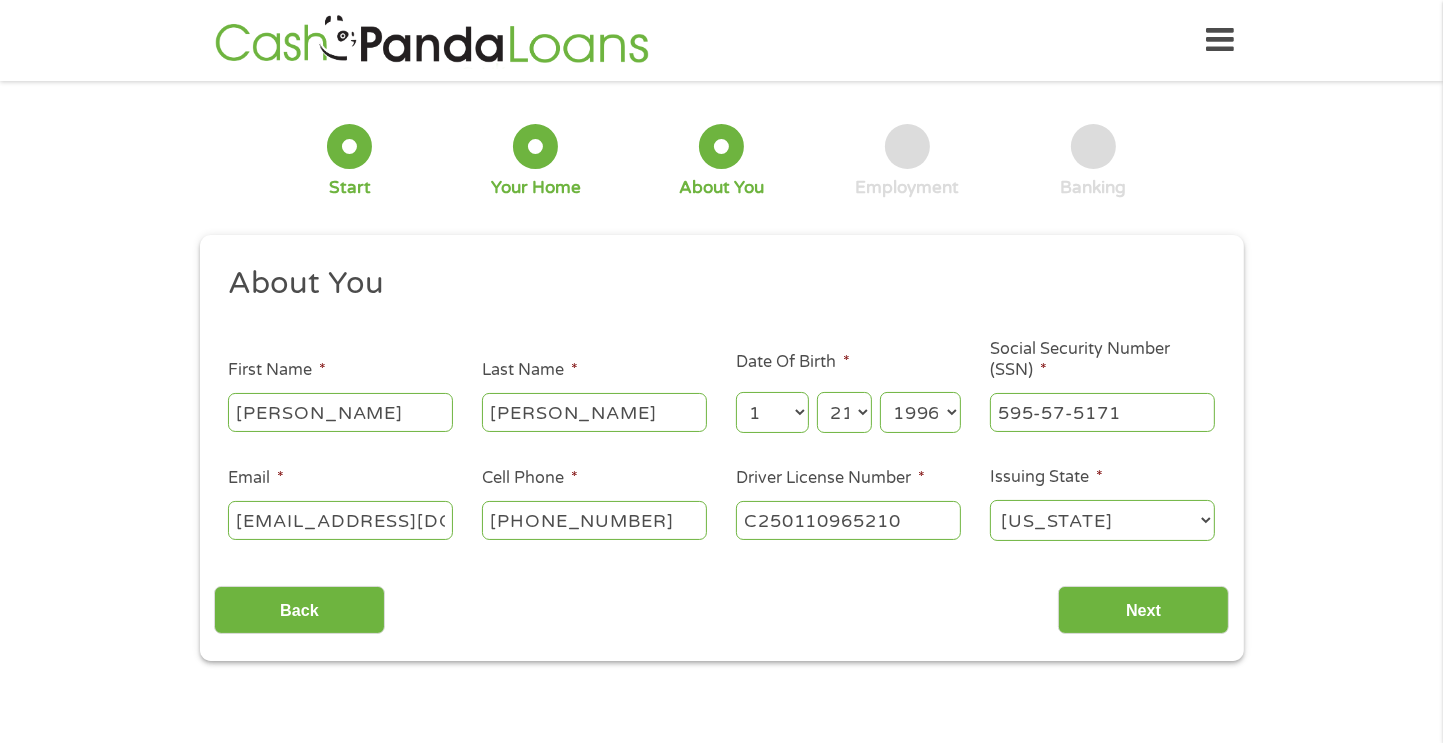 scroll, scrollTop: 8, scrollLeft: 8, axis: both 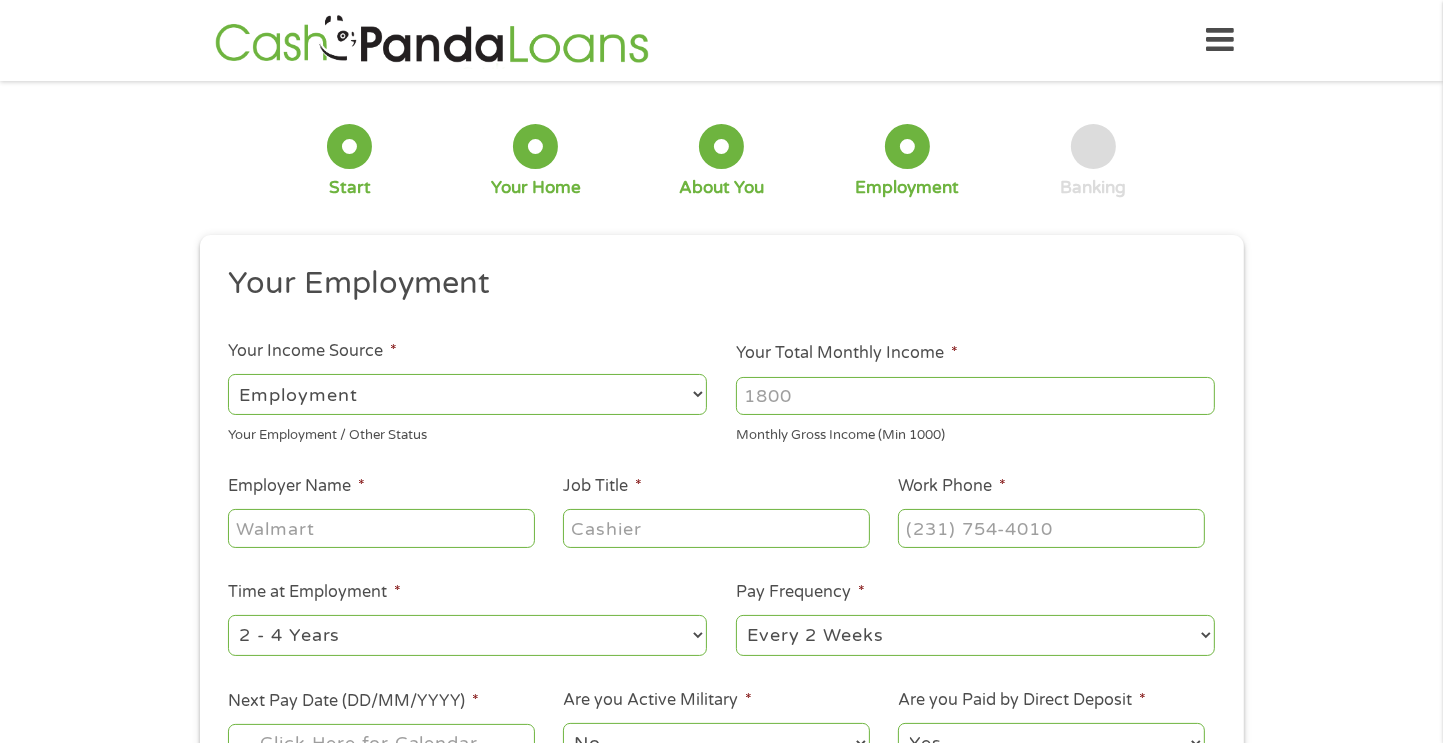 click on "Your Total Monthly Income *" at bounding box center (975, 396) 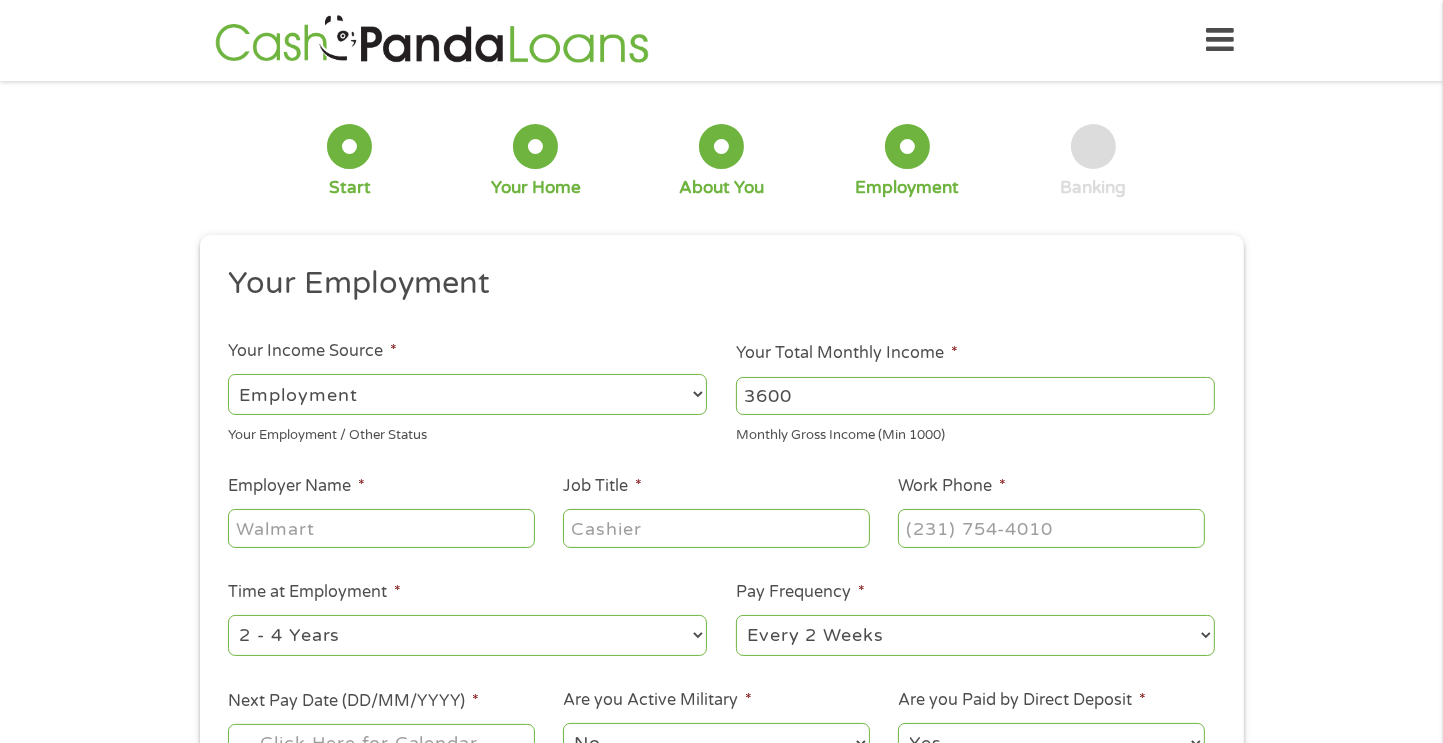 type on "3600" 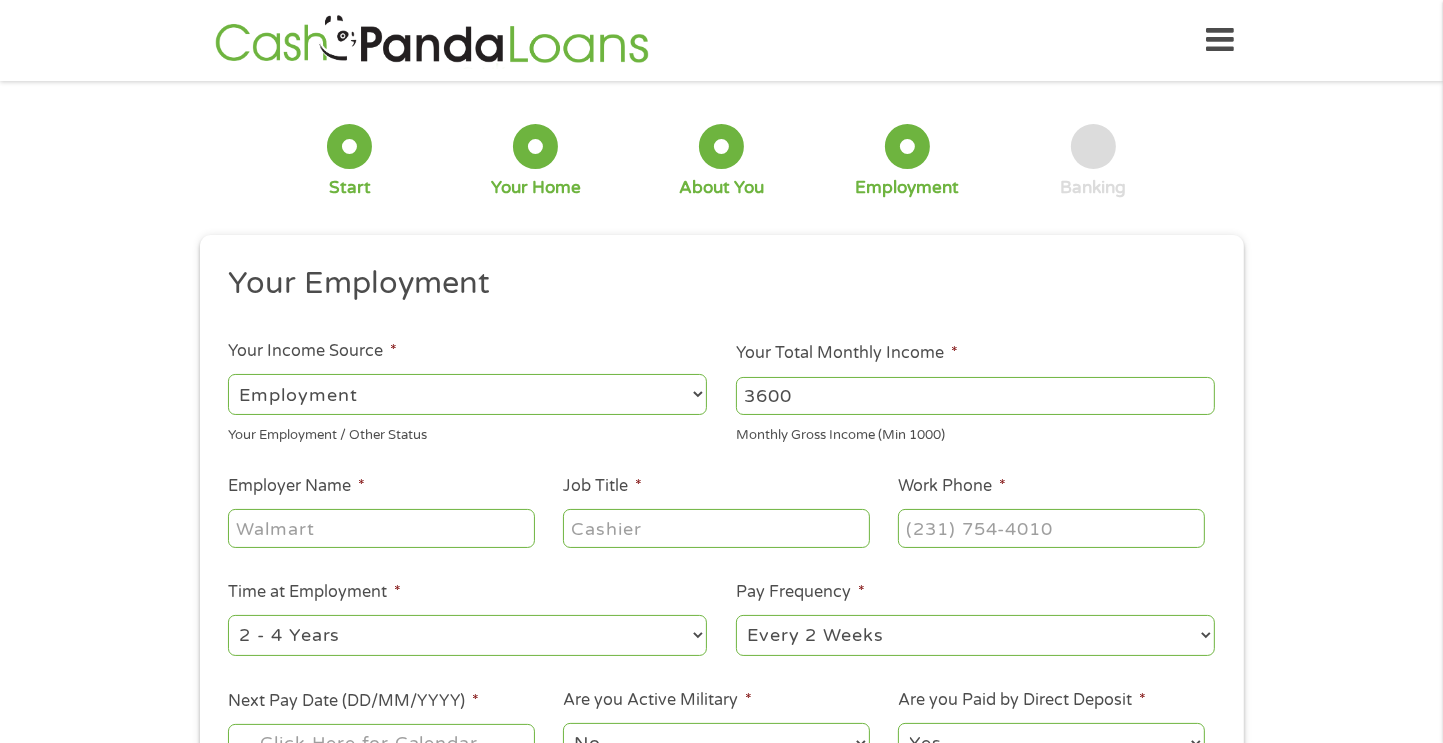 click on "Employer Name *" at bounding box center (381, 528) 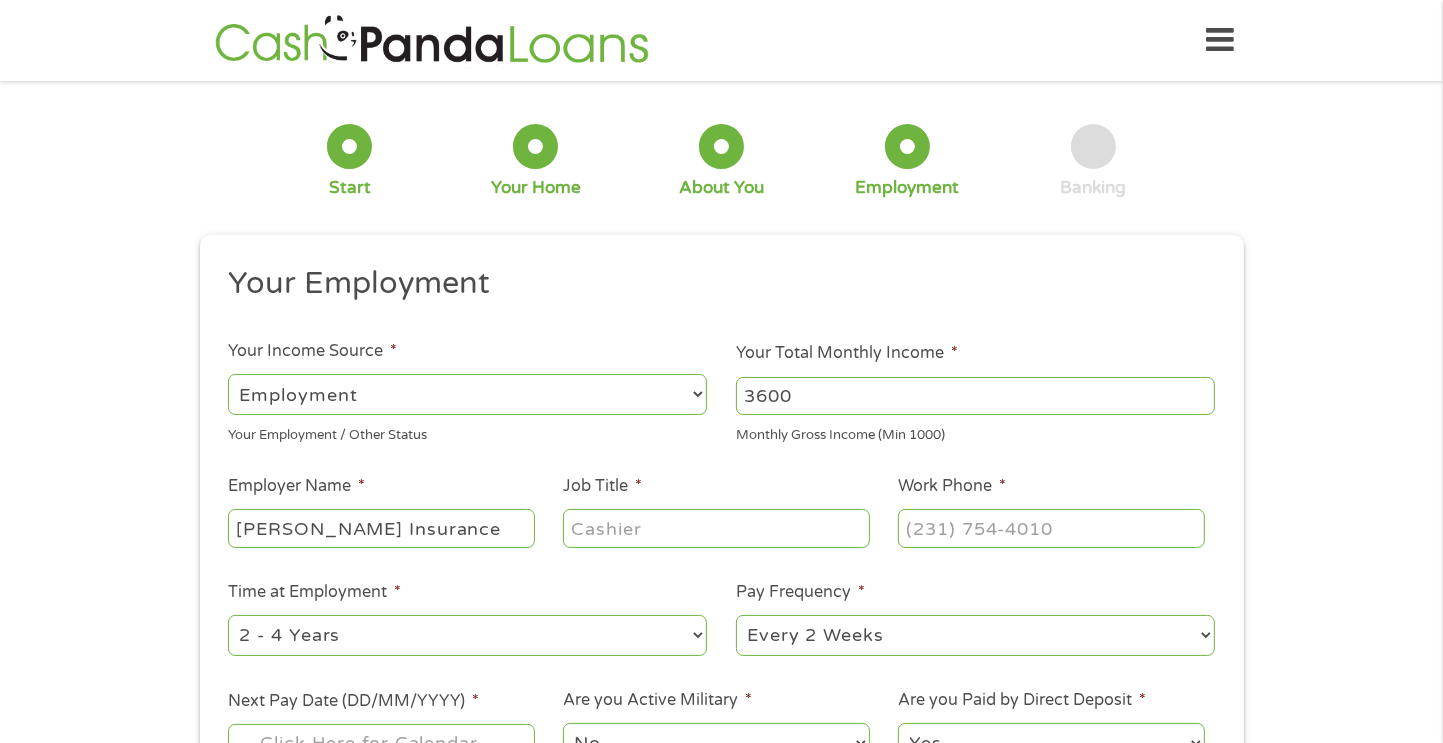 type on "[PERSON_NAME] Insurance" 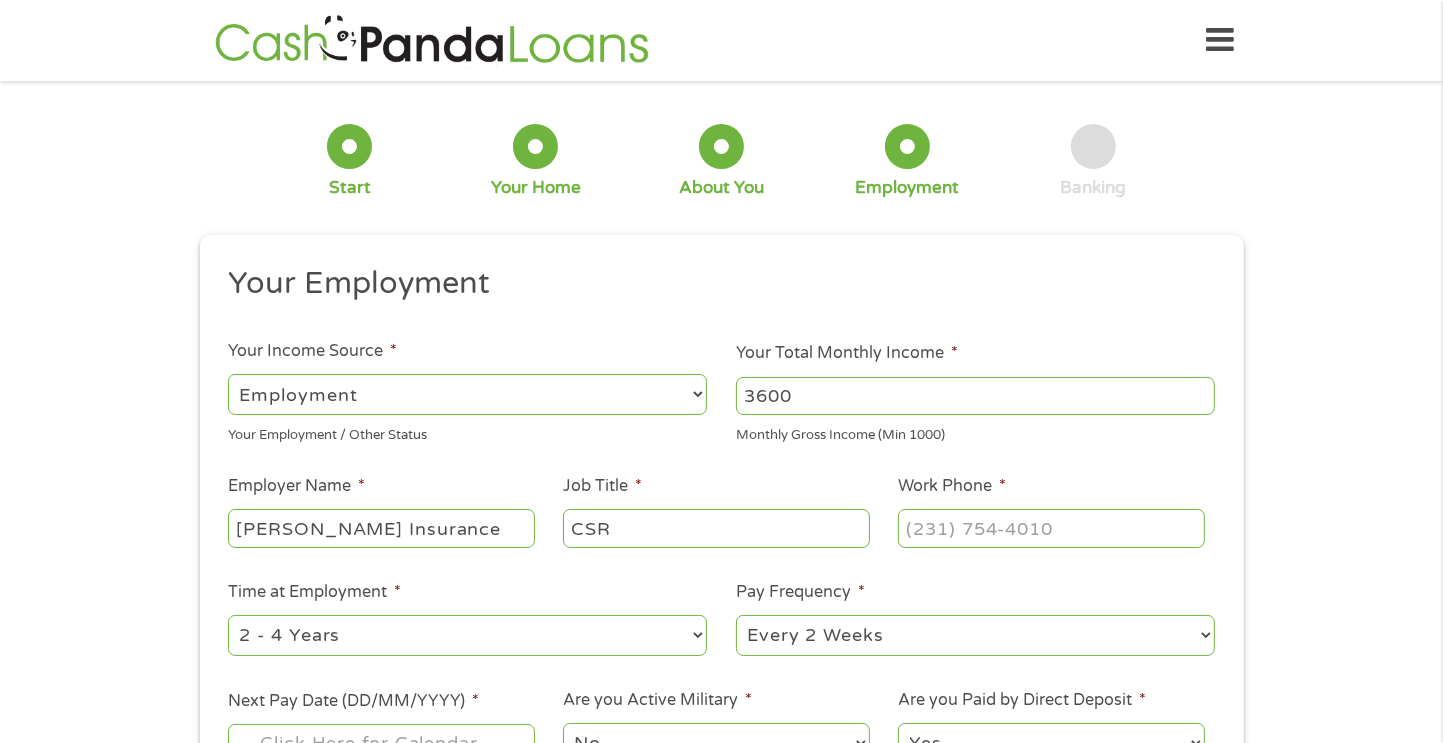 type on "CSR" 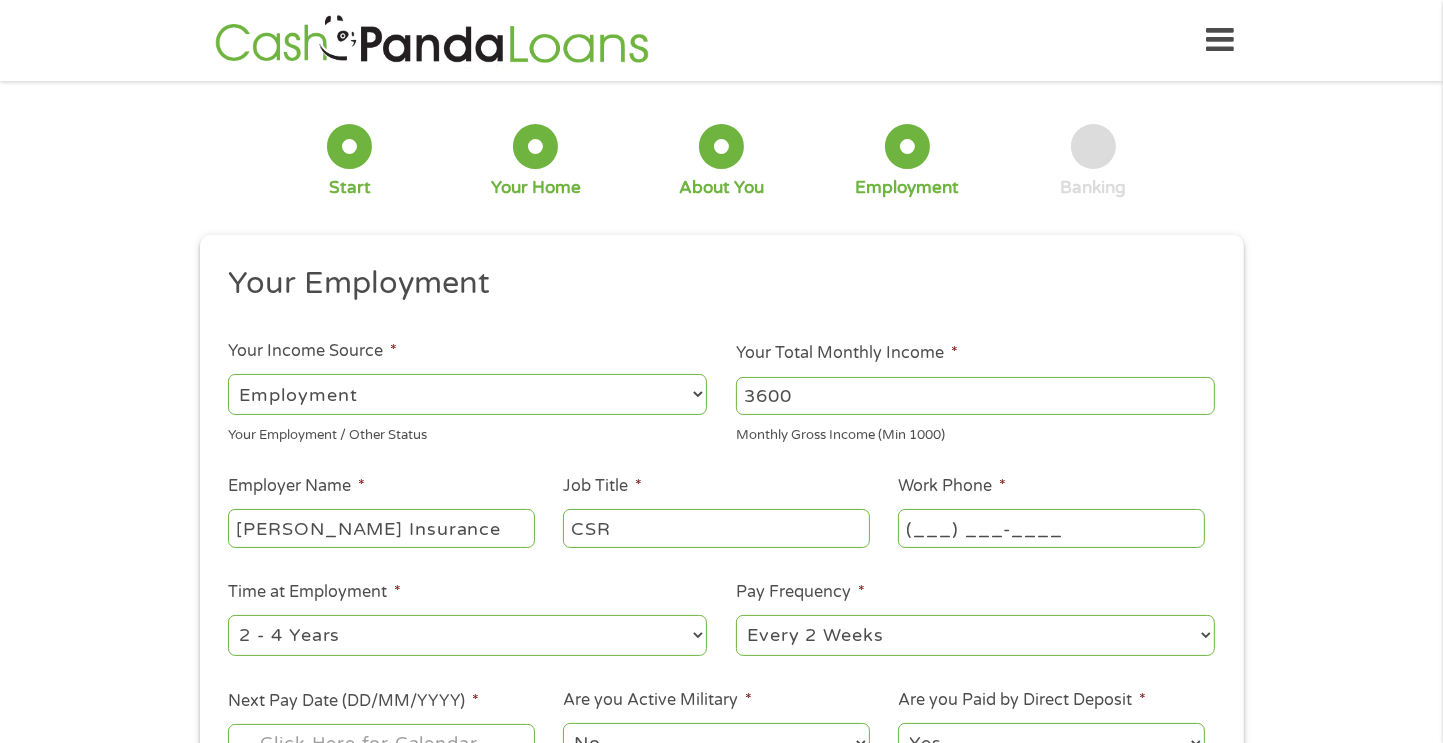 click on "(___) ___-____" at bounding box center (1051, 528) 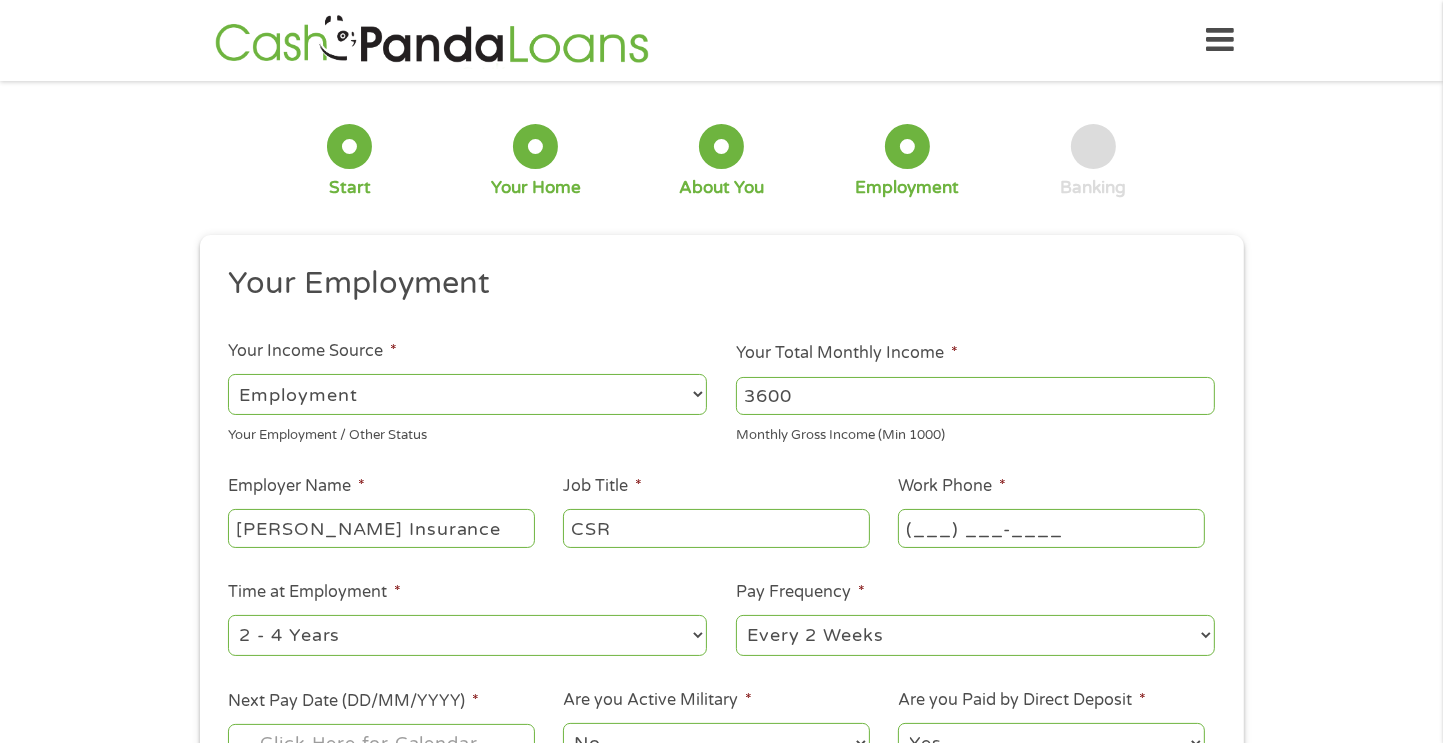 click on "(___) ___-____" at bounding box center (1051, 528) 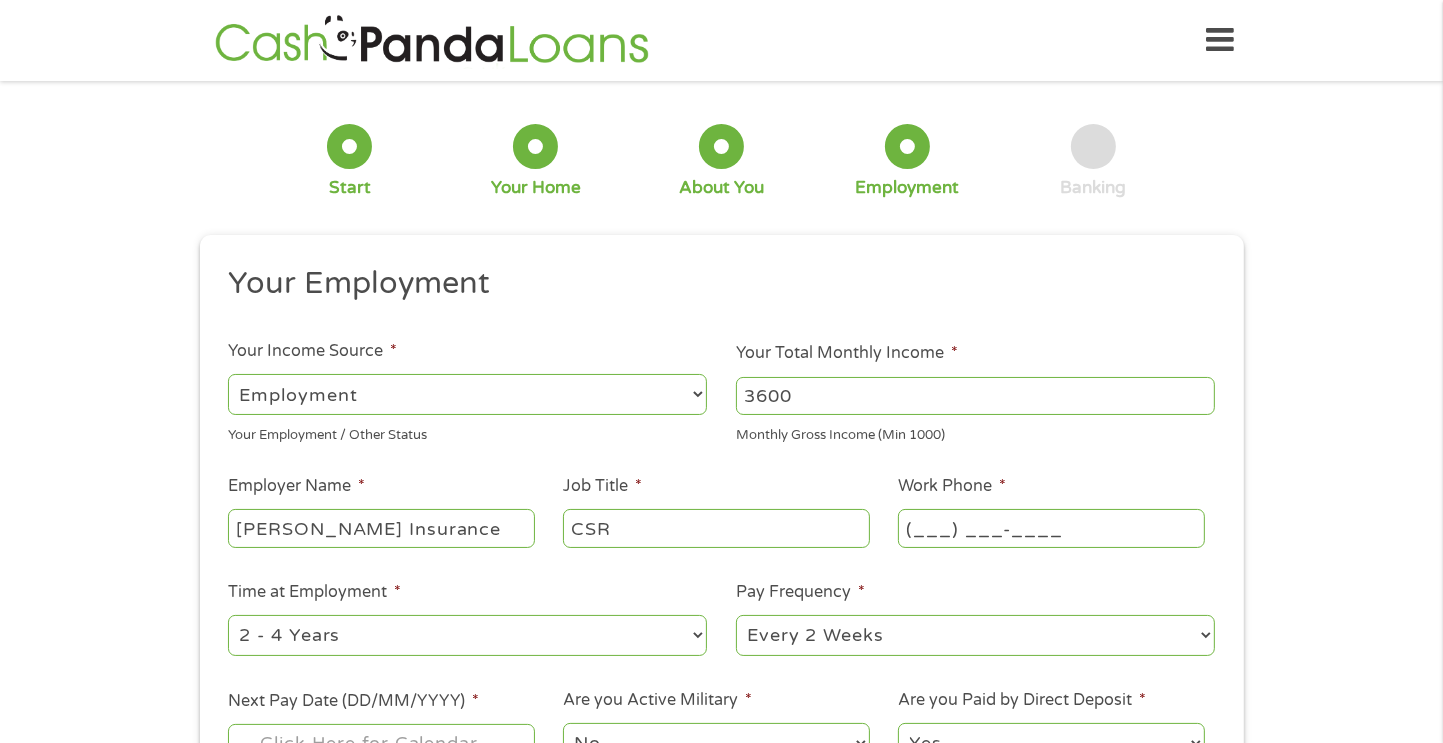 click on "(___) ___-____" at bounding box center [1051, 528] 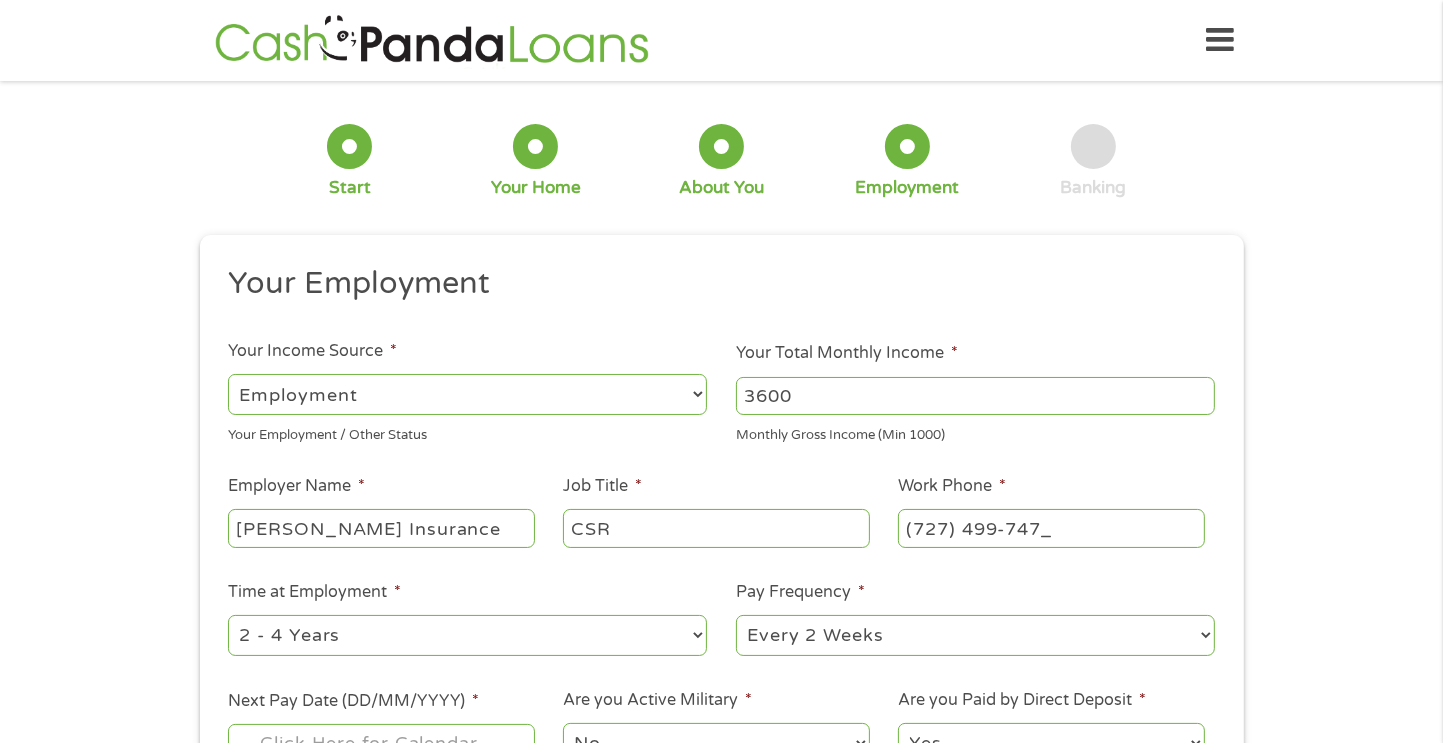 type on "[PHONE_NUMBER]" 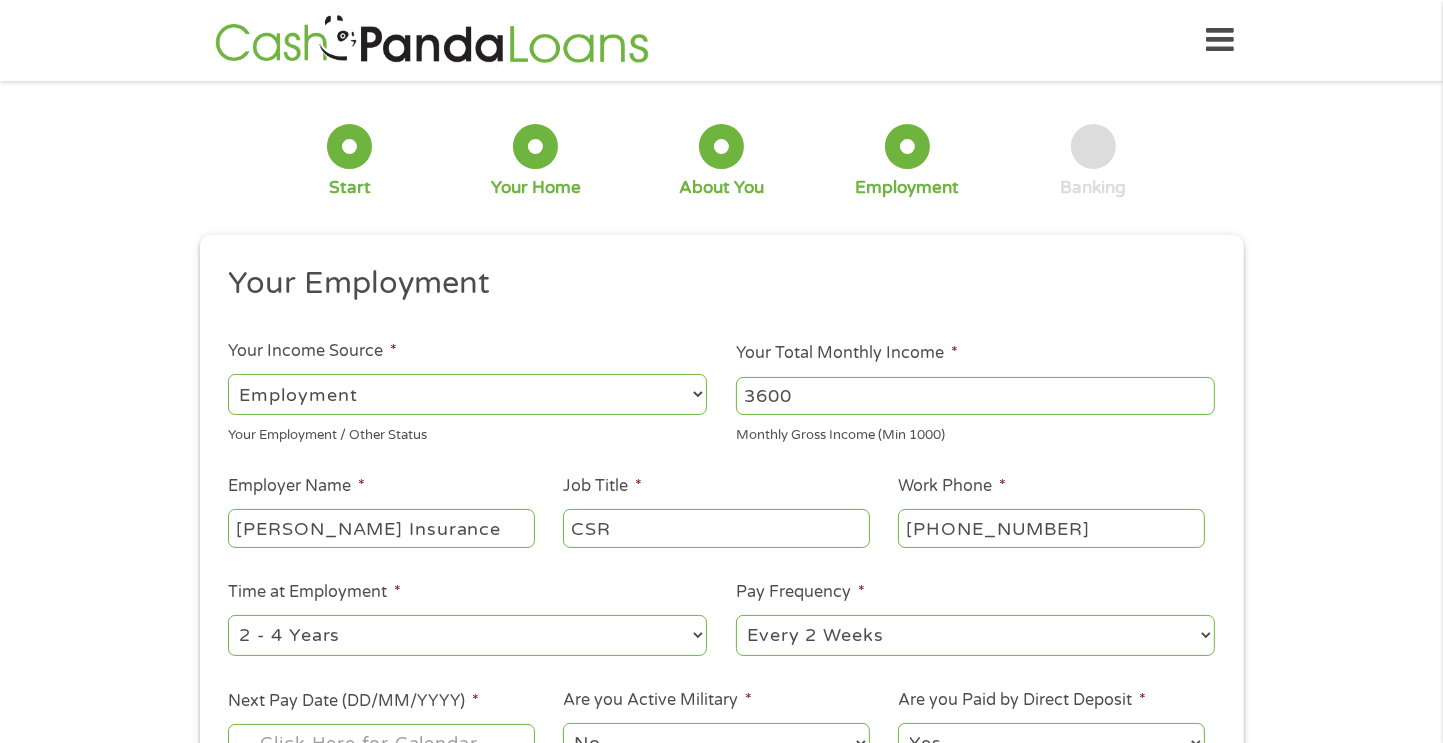 click on "--- Choose one --- 1 Year or less 1 - 2 Years 2 - 4 Years Over 4 Years" at bounding box center [467, 635] 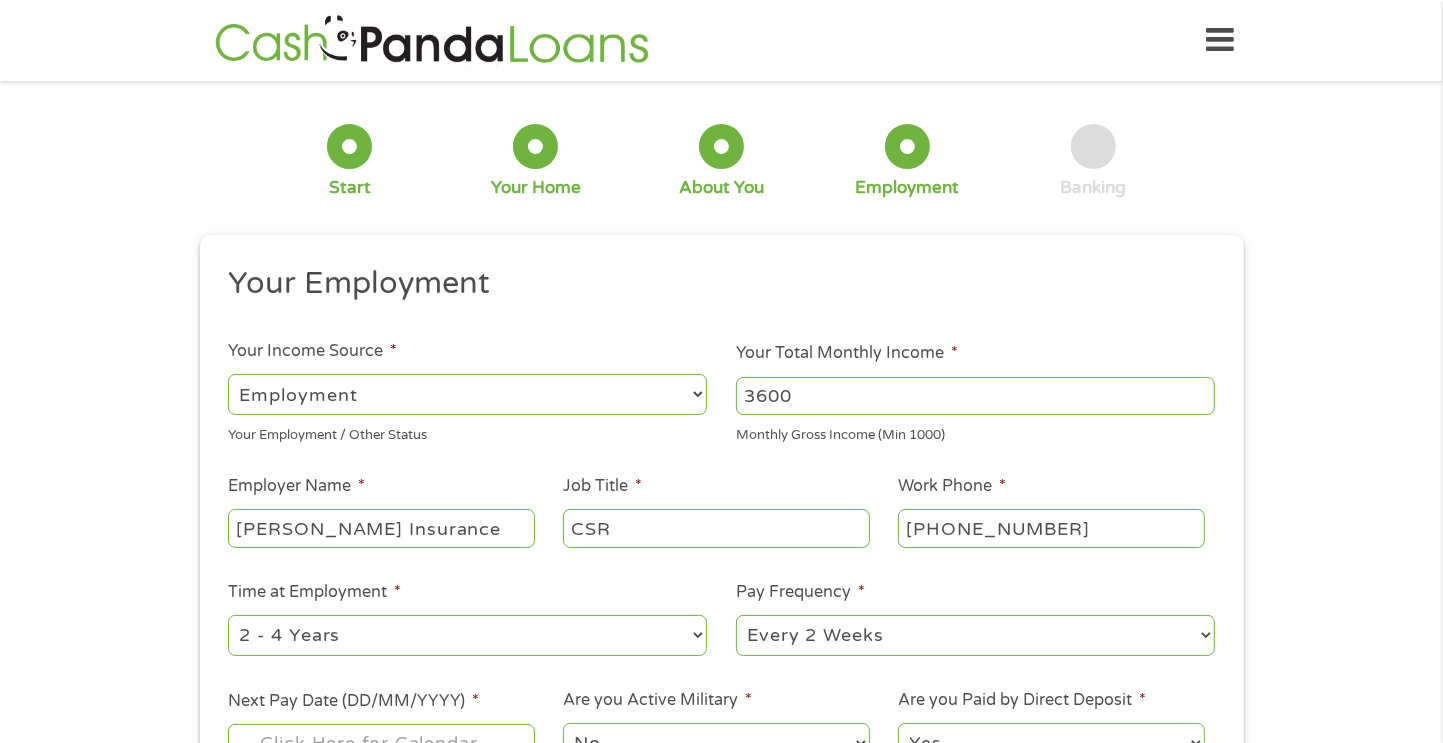 select on "60months" 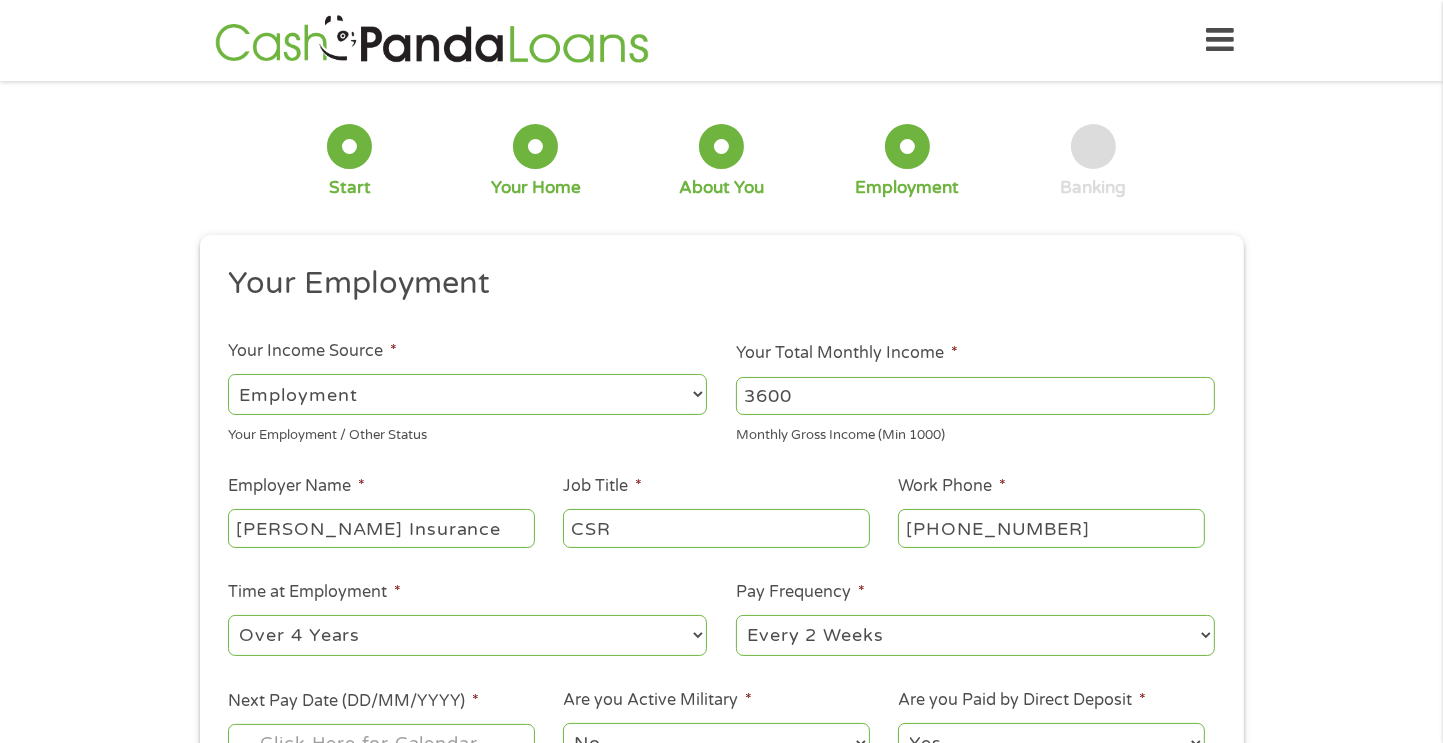 click on "--- Choose one --- 1 Year or less 1 - 2 Years 2 - 4 Years Over 4 Years" at bounding box center [467, 635] 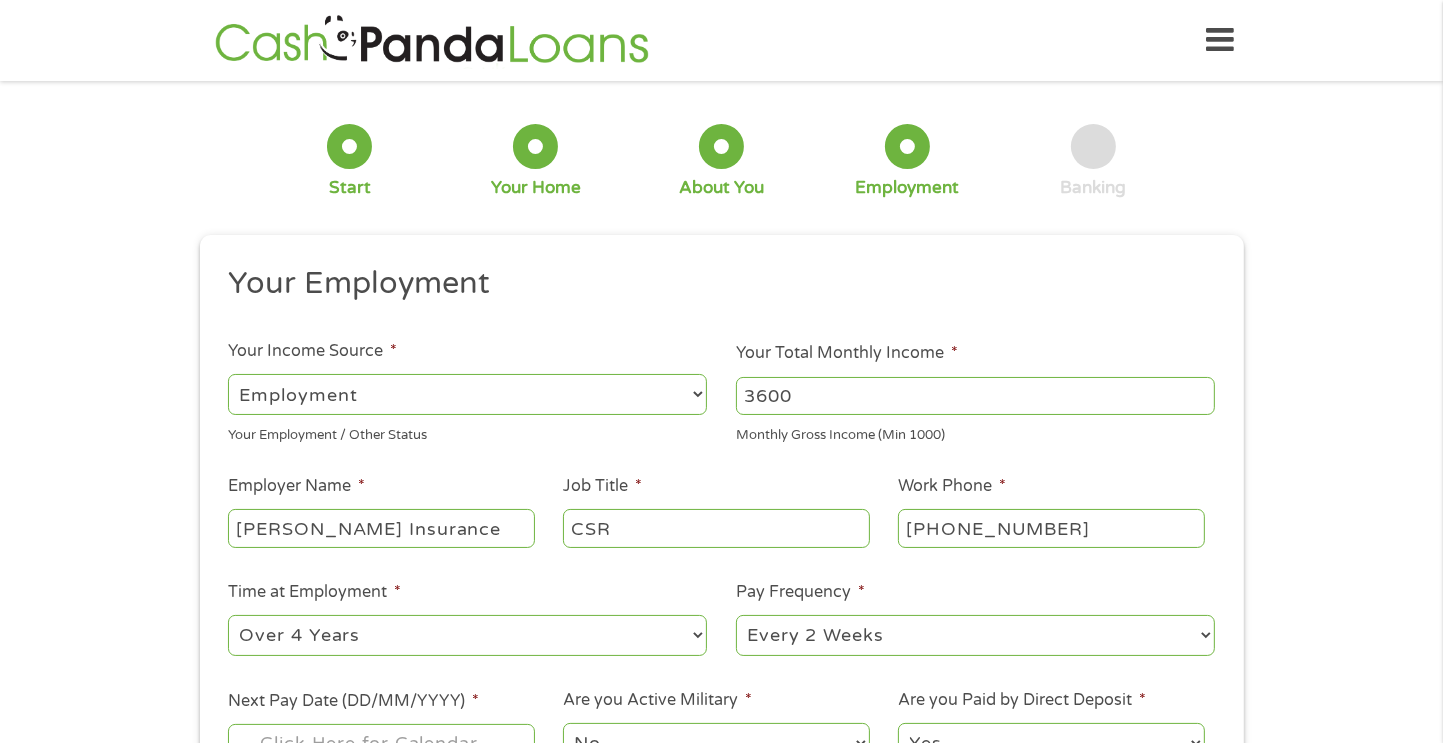 click on "--- Choose one --- Every 2 Weeks Every Week Monthly Semi-Monthly" at bounding box center (975, 635) 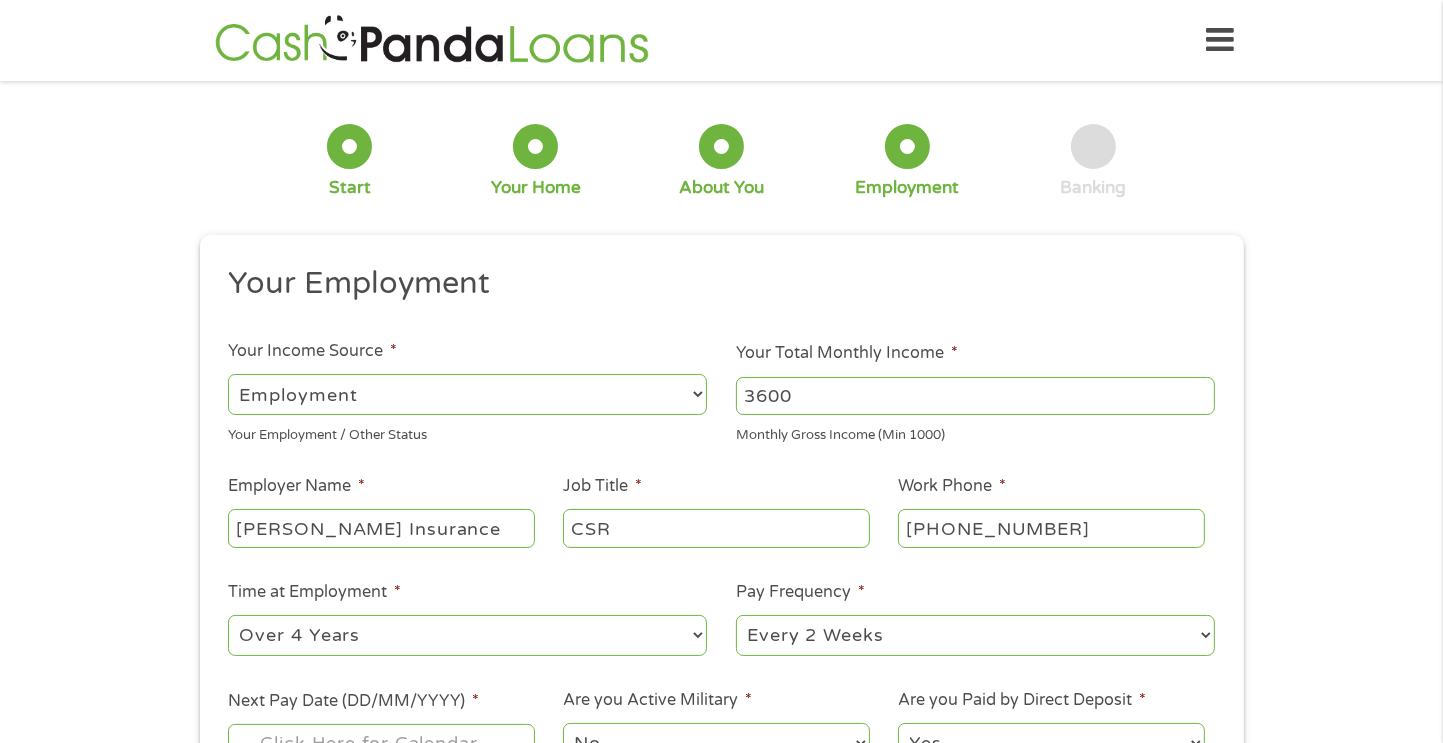 select on "semimonthly" 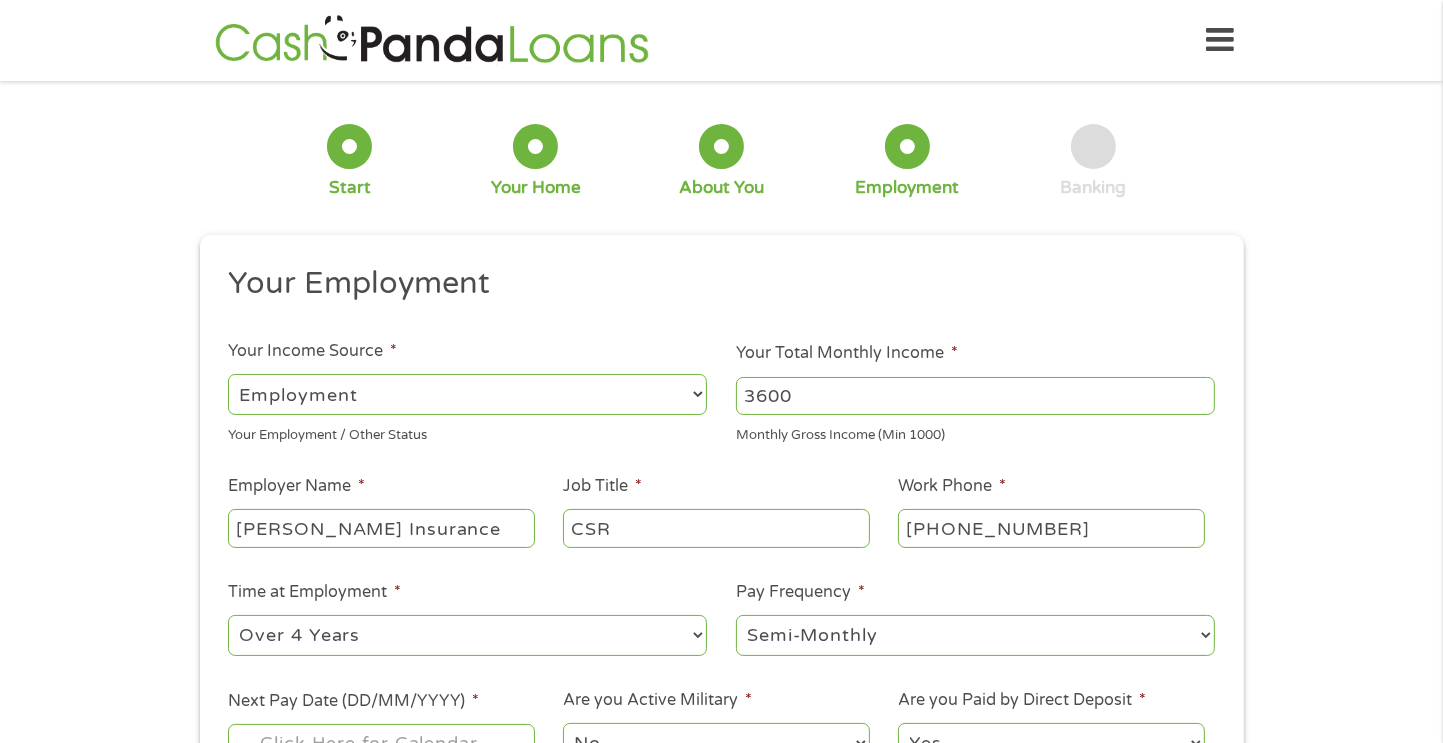 click on "--- Choose one --- Every 2 Weeks Every Week Monthly Semi-Monthly" at bounding box center (975, 635) 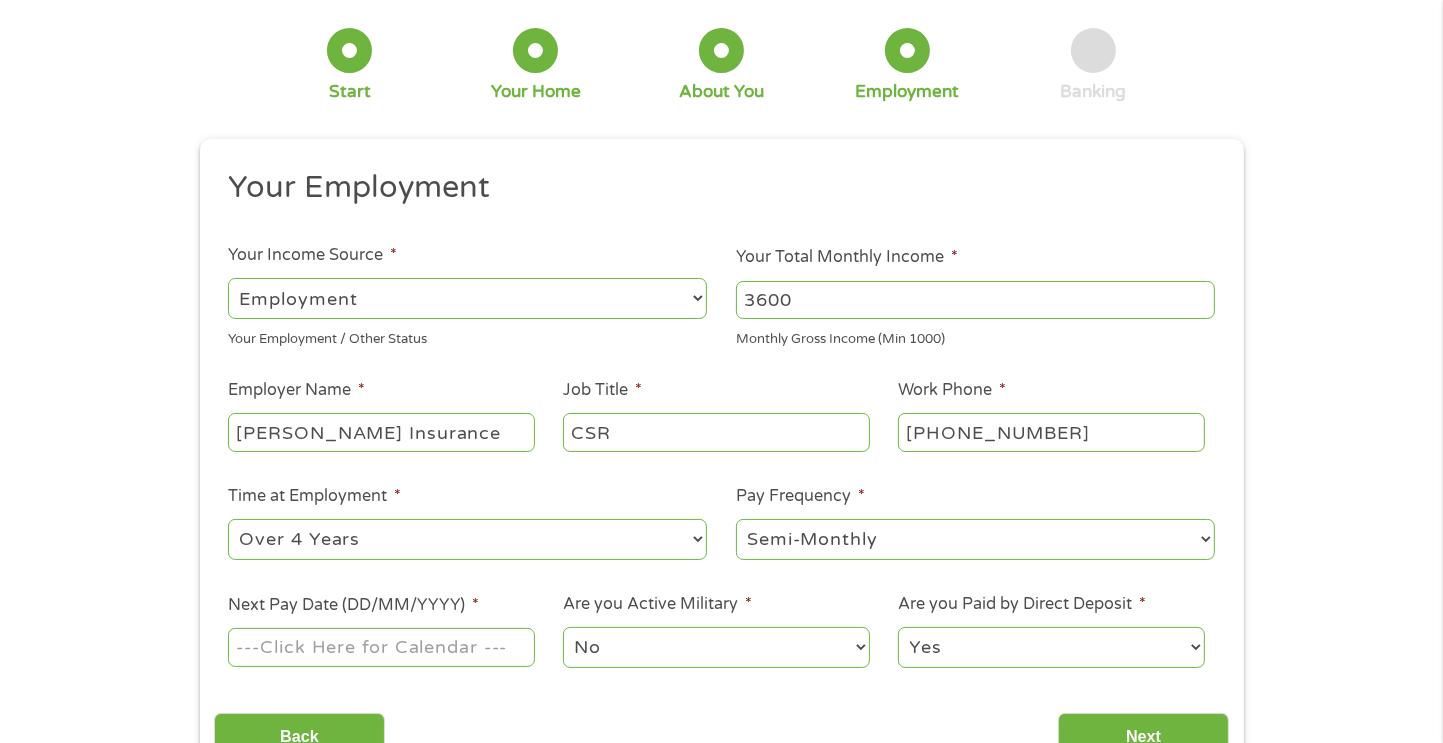 scroll, scrollTop: 300, scrollLeft: 0, axis: vertical 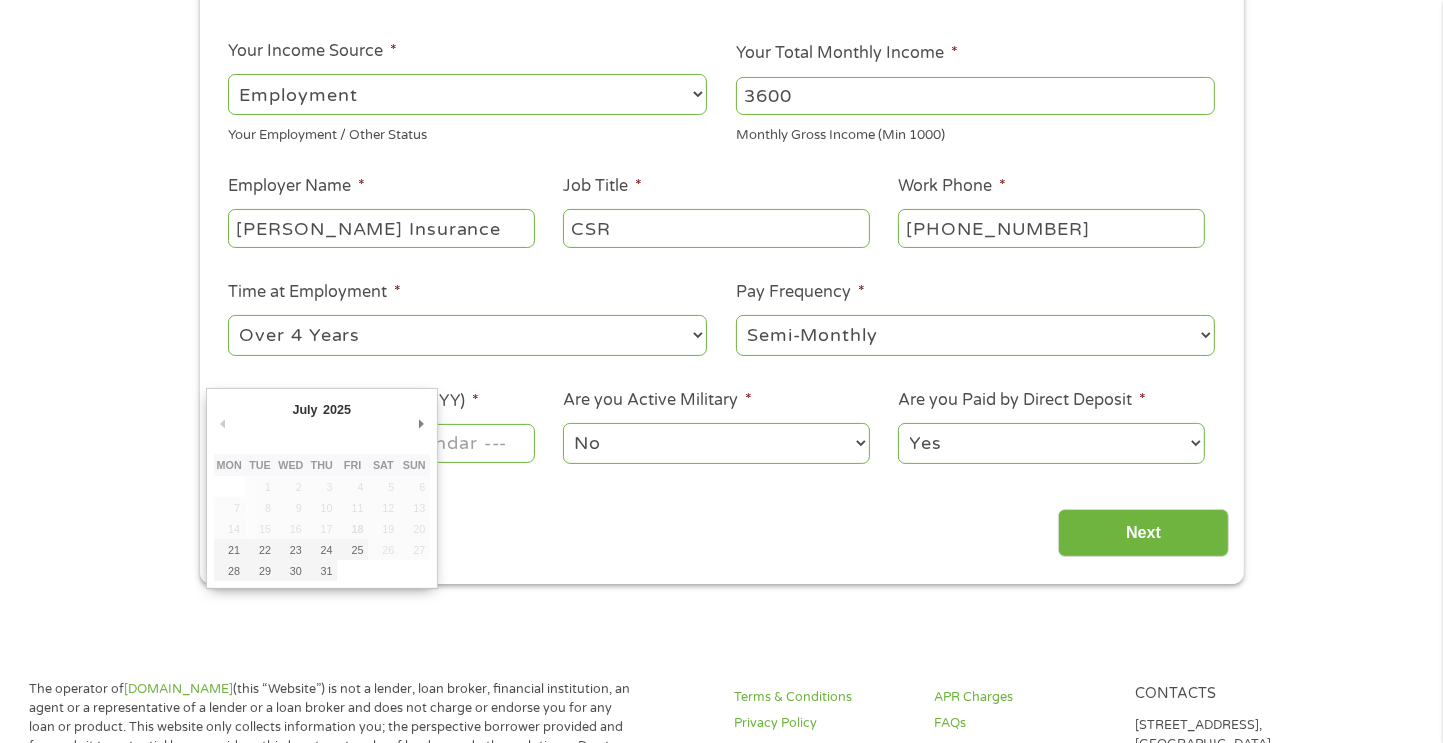 click on "Next Pay Date (DD/MM/YYYY) *" at bounding box center [381, 443] 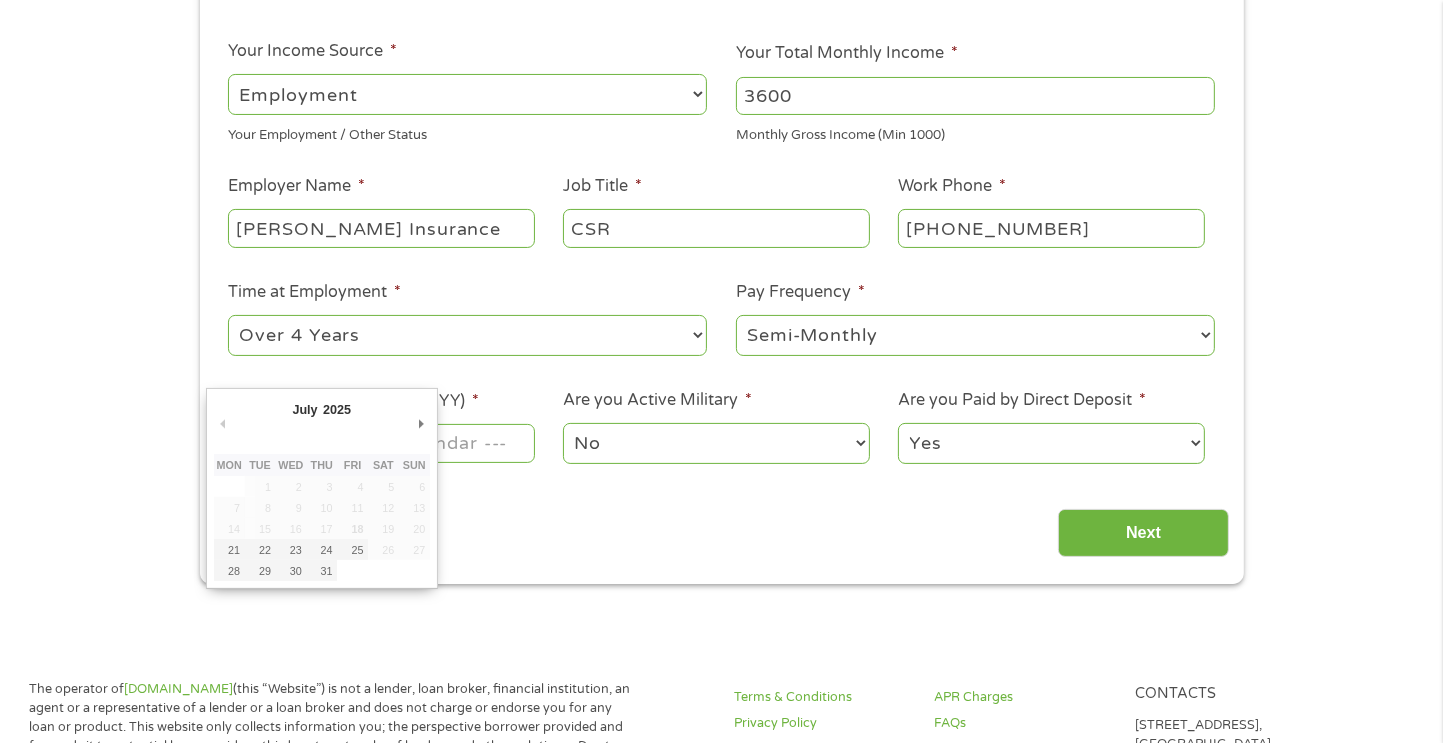 click on "Next Pay Date (DD/MM/YYYY) *" at bounding box center (381, 443) 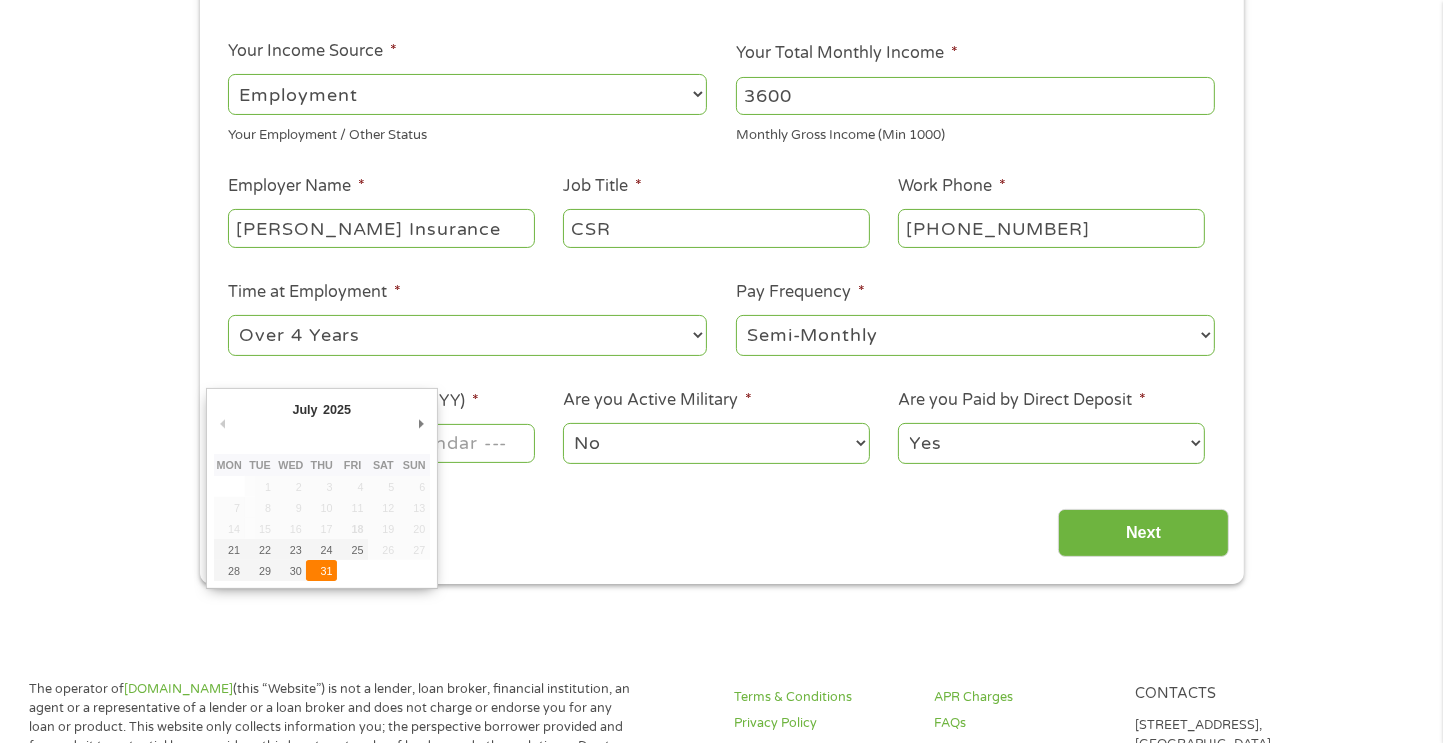 type on "[DATE]" 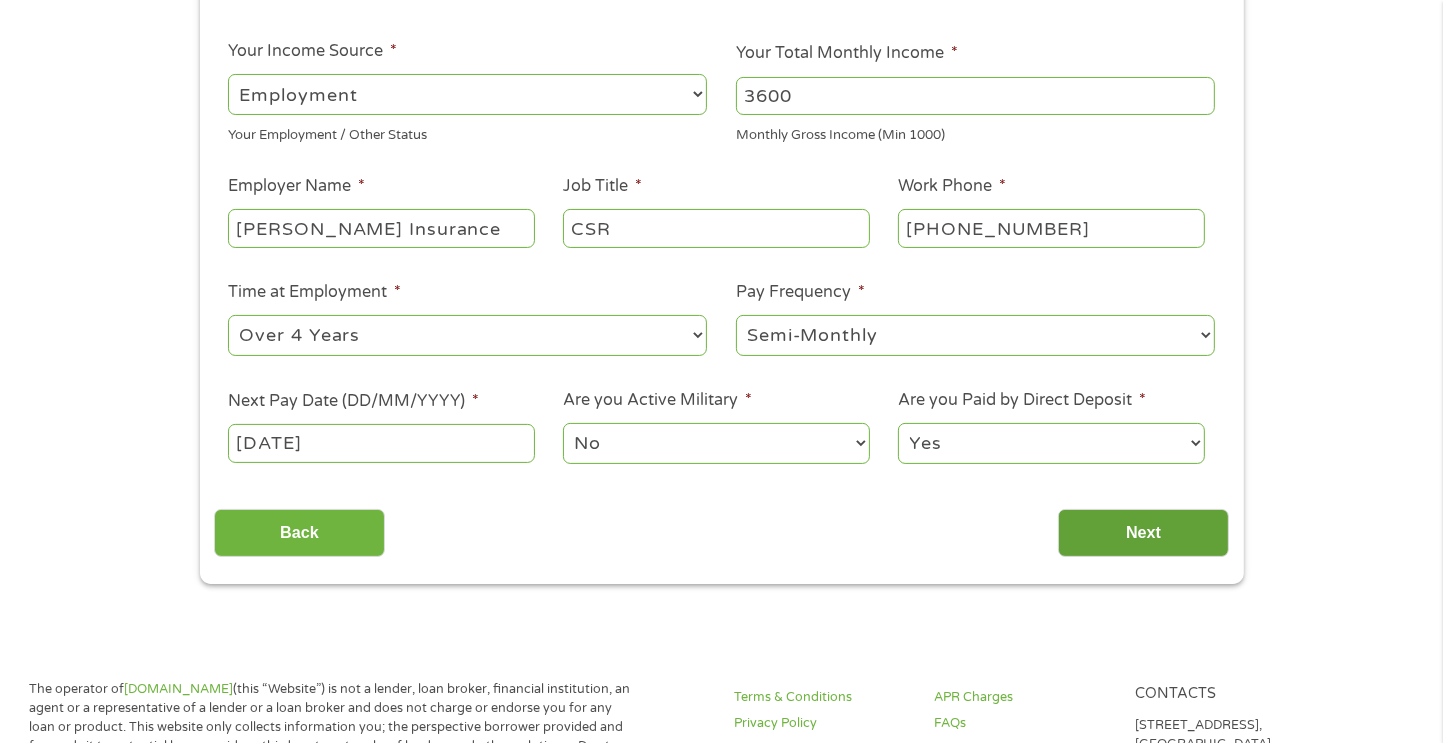 click on "Next" at bounding box center (1143, 533) 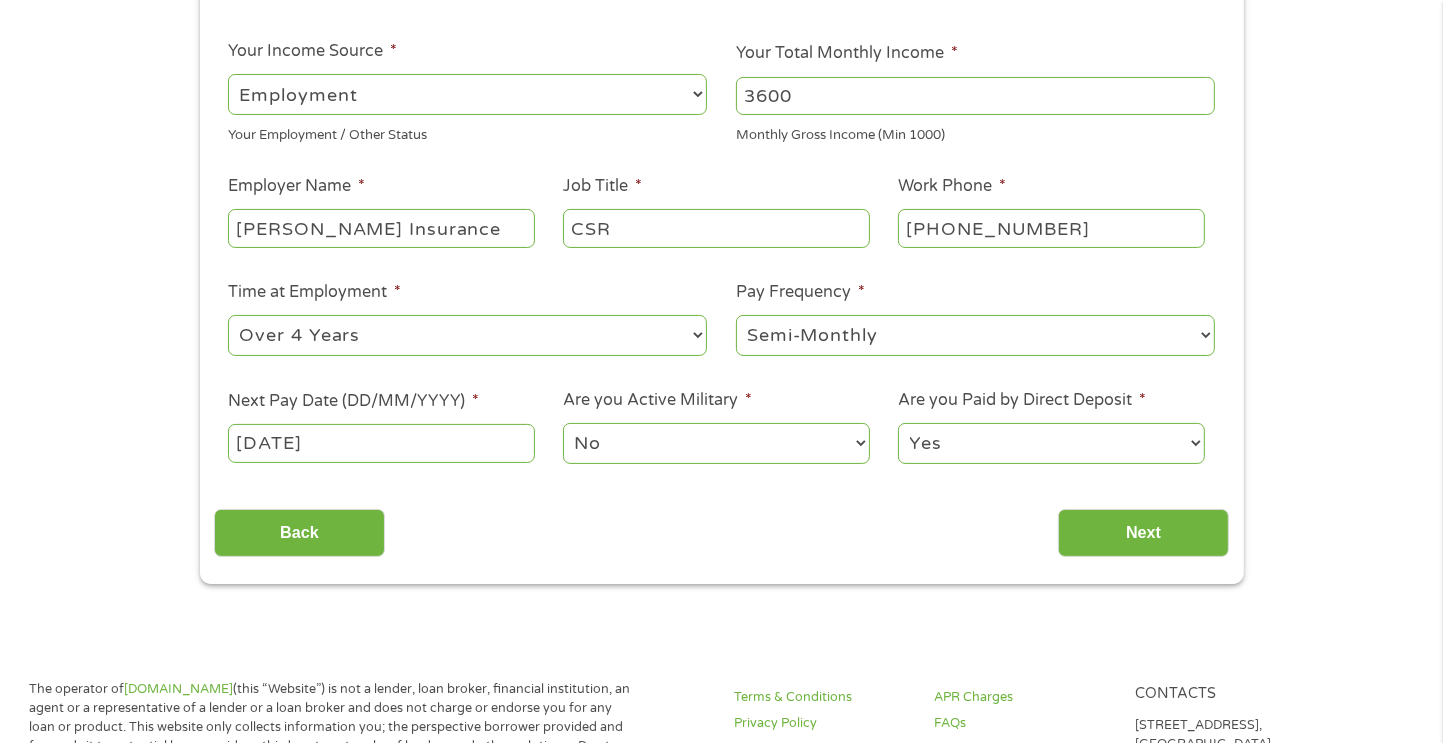scroll, scrollTop: 8, scrollLeft: 8, axis: both 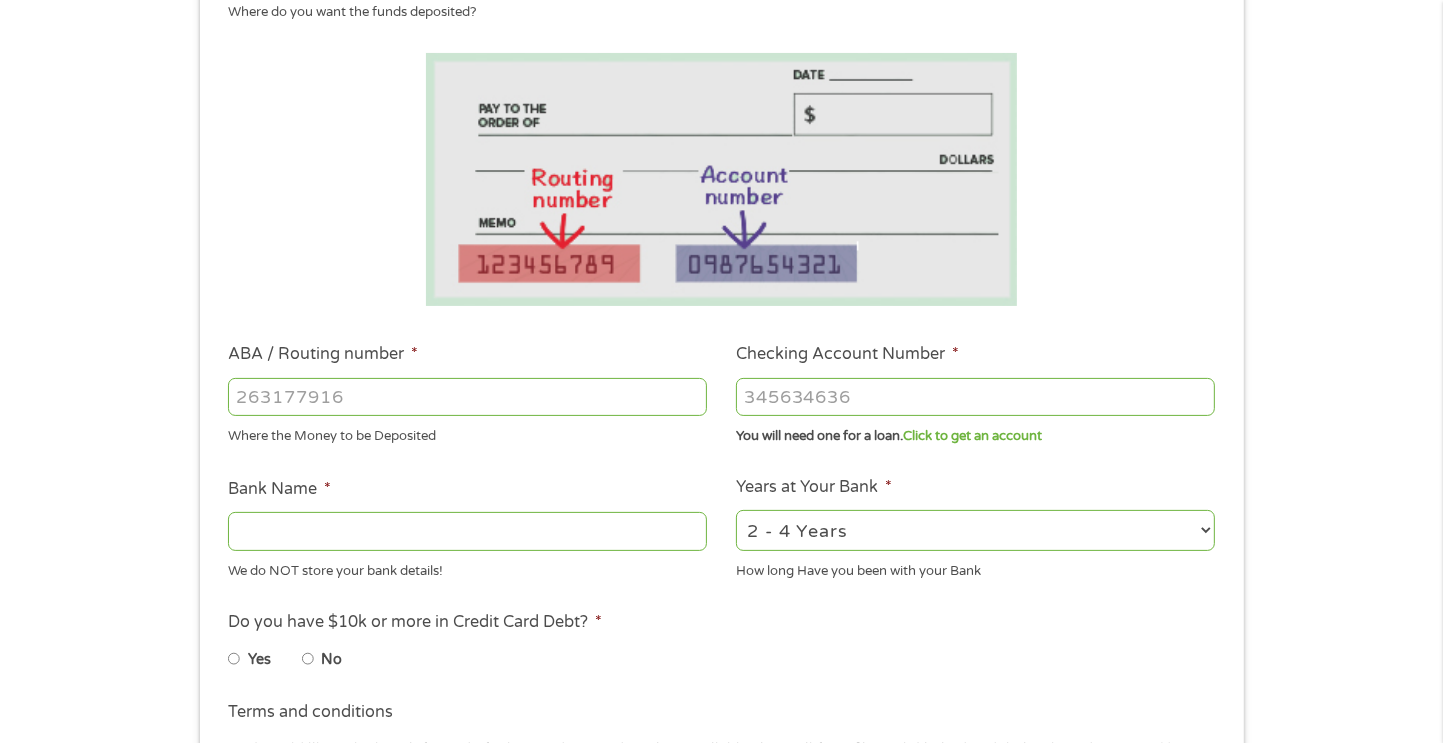 click on "ABA / Routing number *" at bounding box center (467, 397) 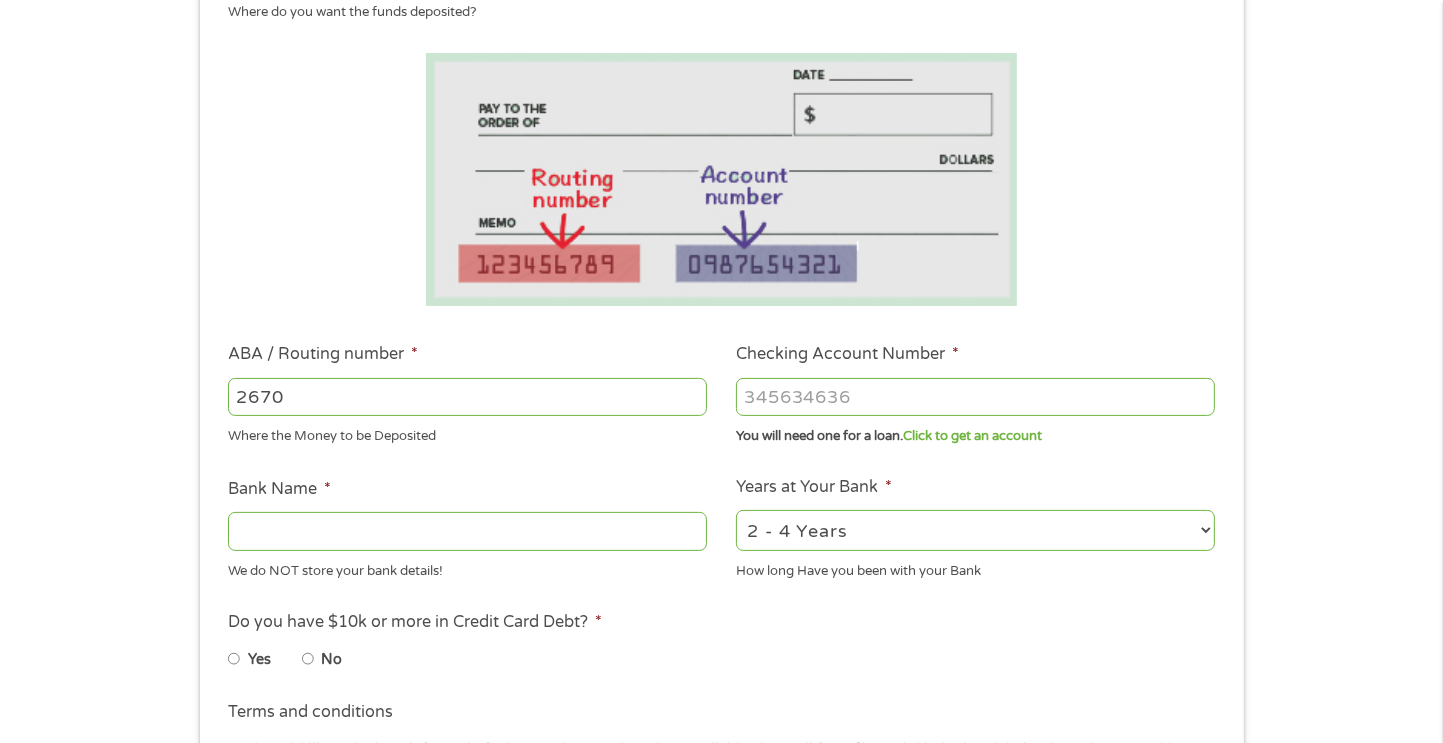 click on "2670" at bounding box center (467, 397) 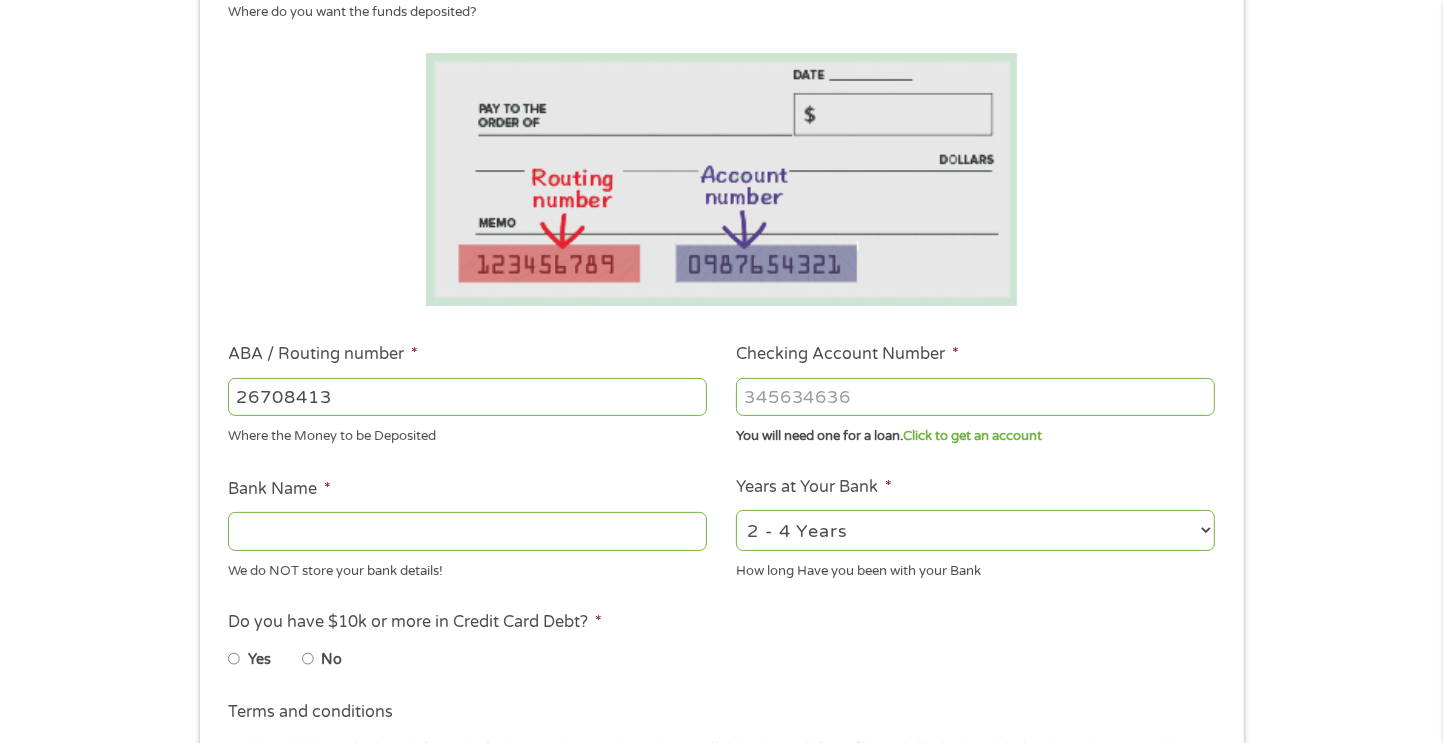 type on "267084131" 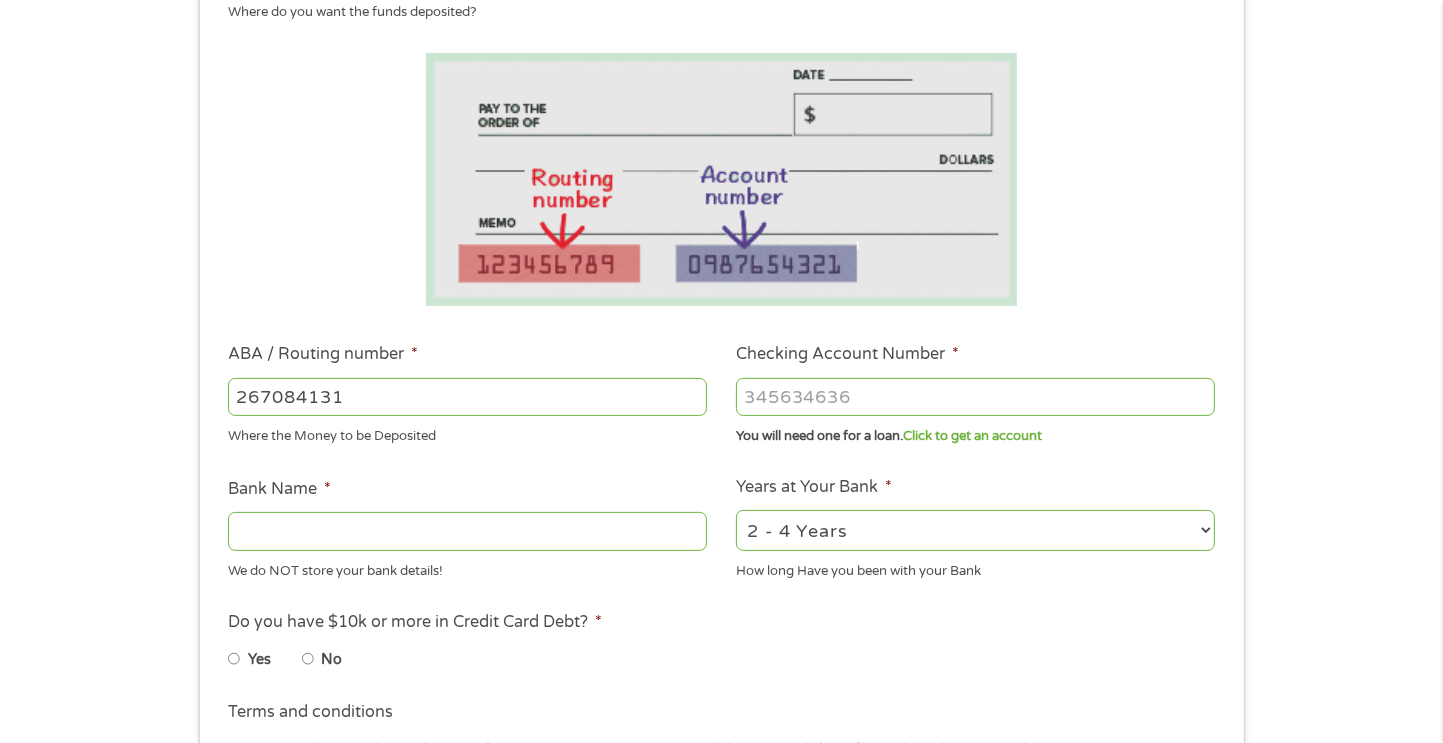 type on "[PERSON_NAME] [PERSON_NAME] BANK NA" 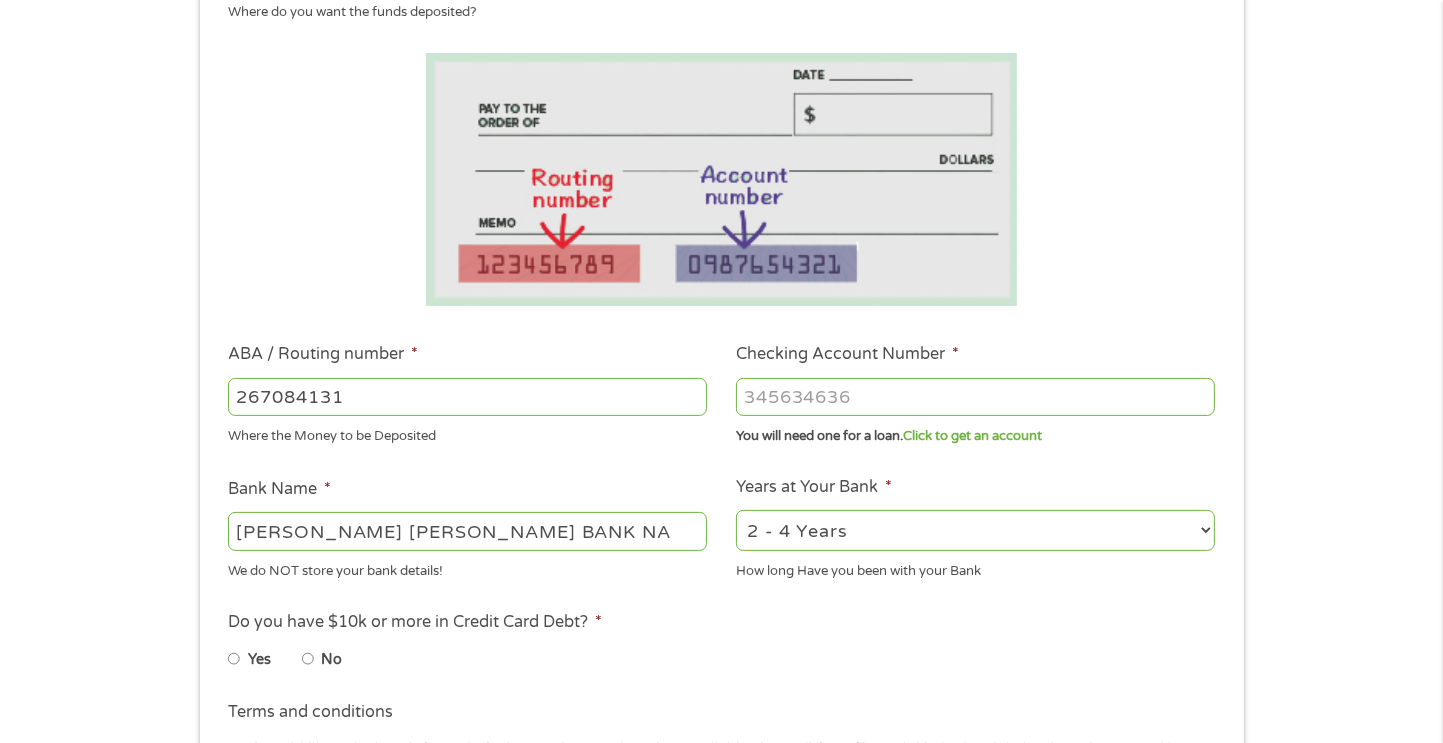 type on "267084131" 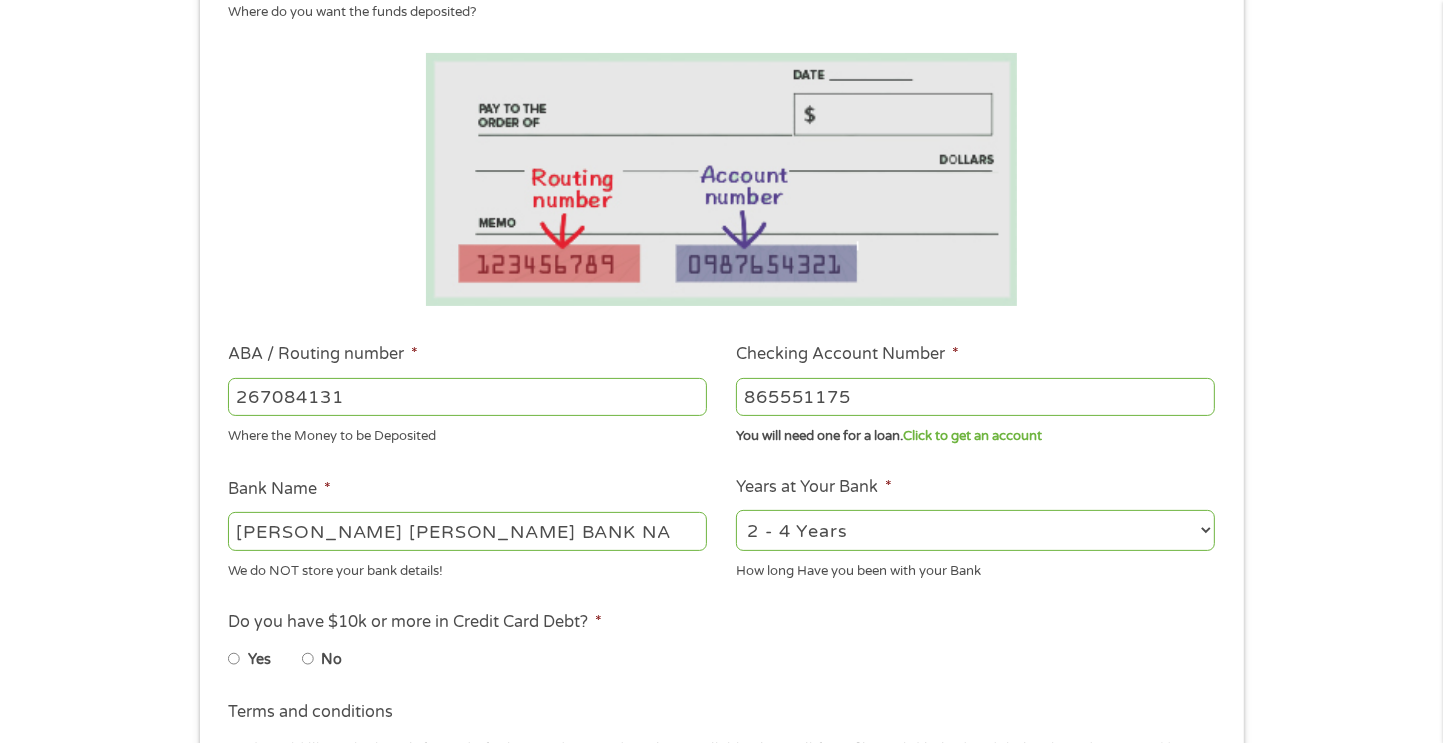 type on "865551175" 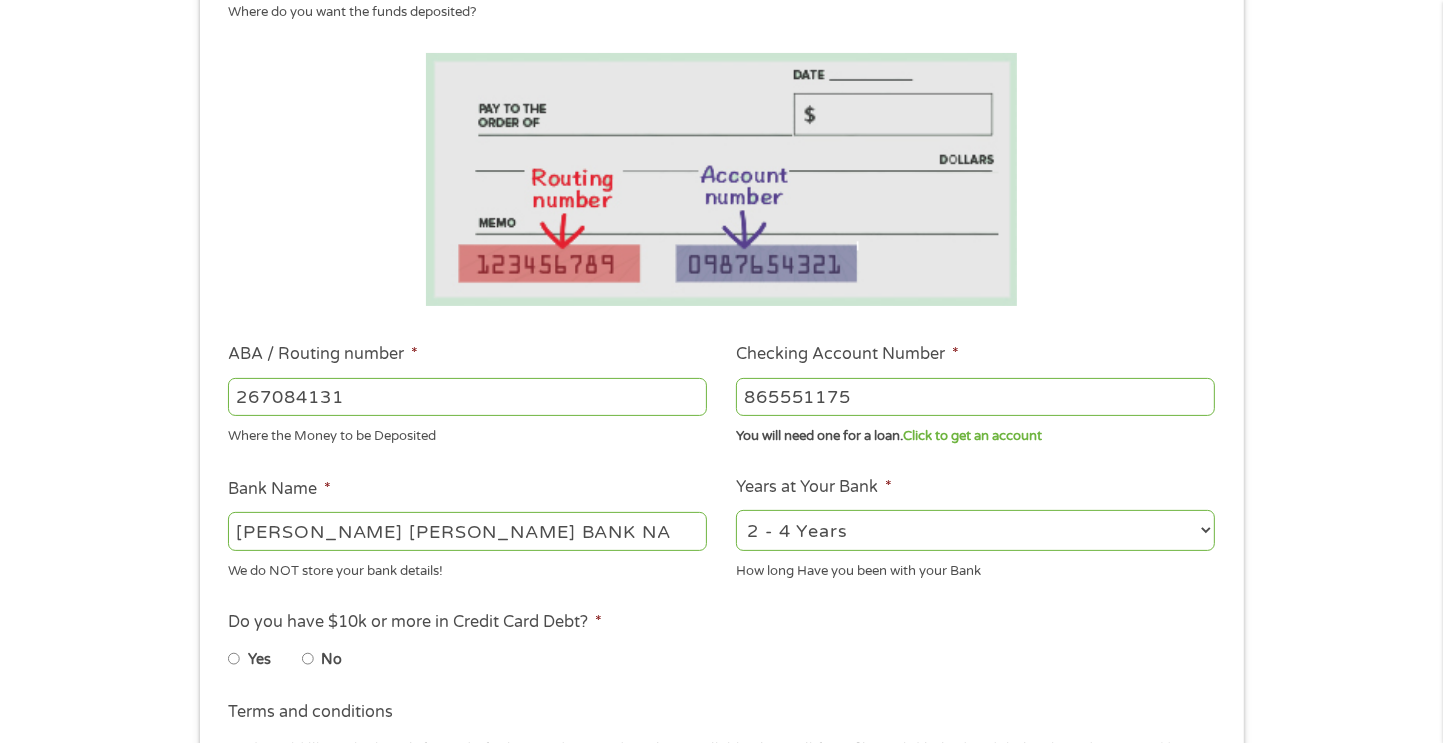 click on "2 - 4 Years 6 - 12 Months 1 - 2 Years Over 4 Years" at bounding box center (975, 530) 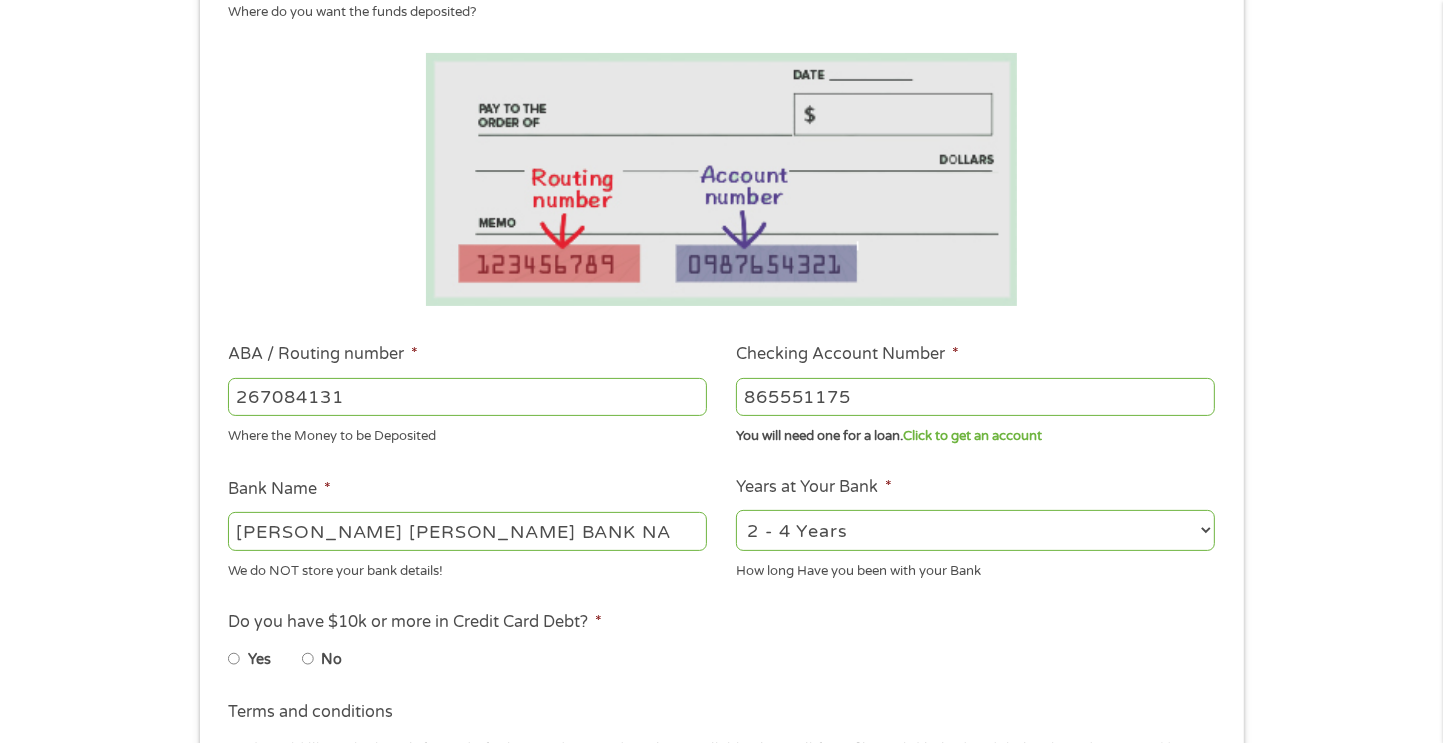 select on "60months" 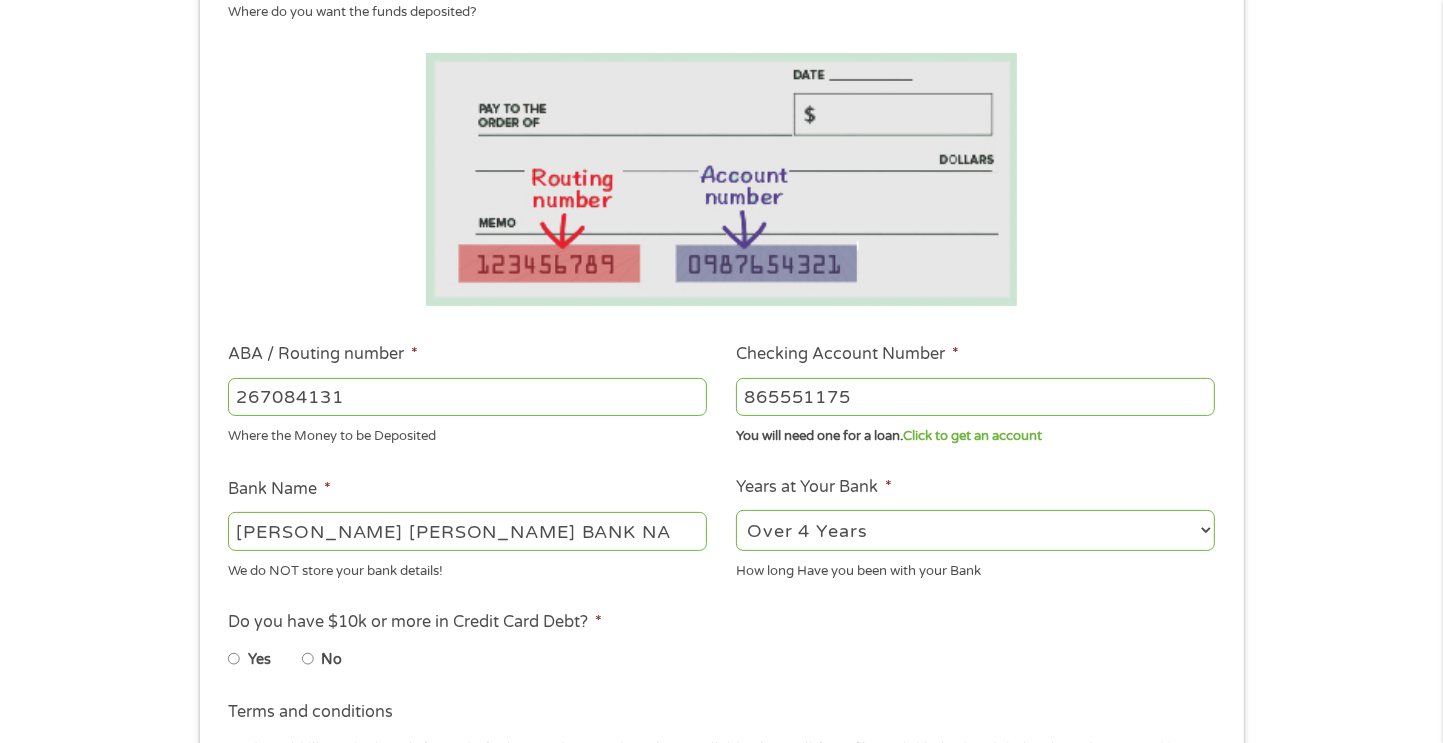click on "2 - 4 Years 6 - 12 Months 1 - 2 Years Over 4 Years" at bounding box center [975, 530] 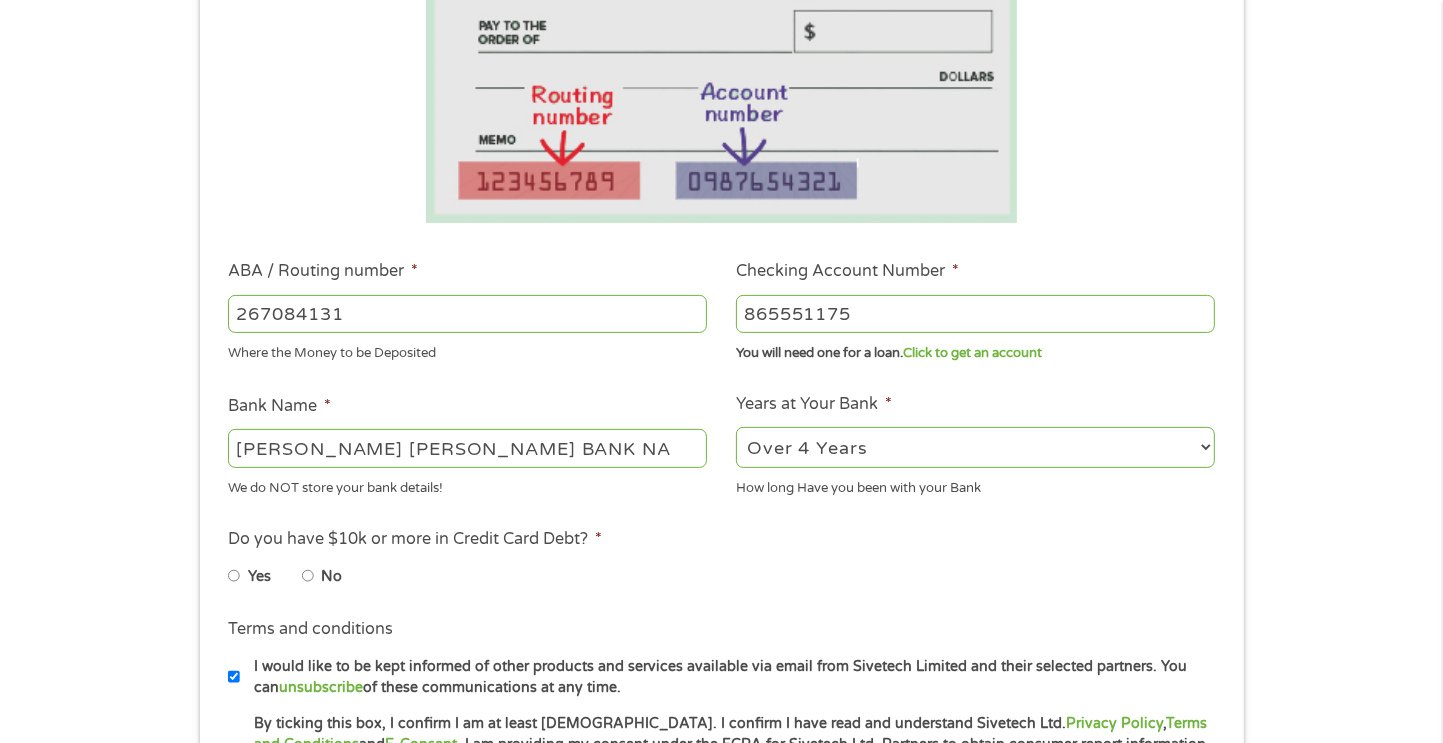 scroll, scrollTop: 500, scrollLeft: 0, axis: vertical 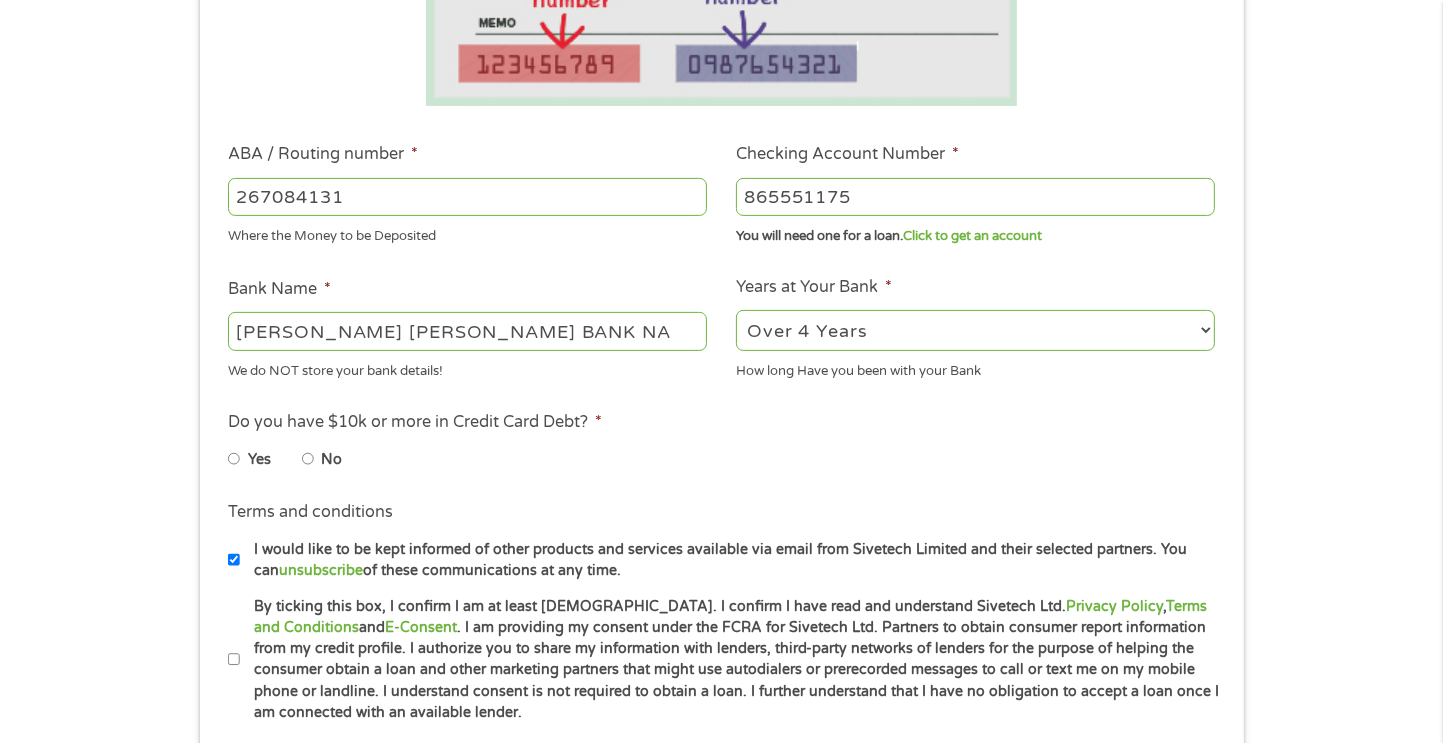 click on "No" at bounding box center [331, 460] 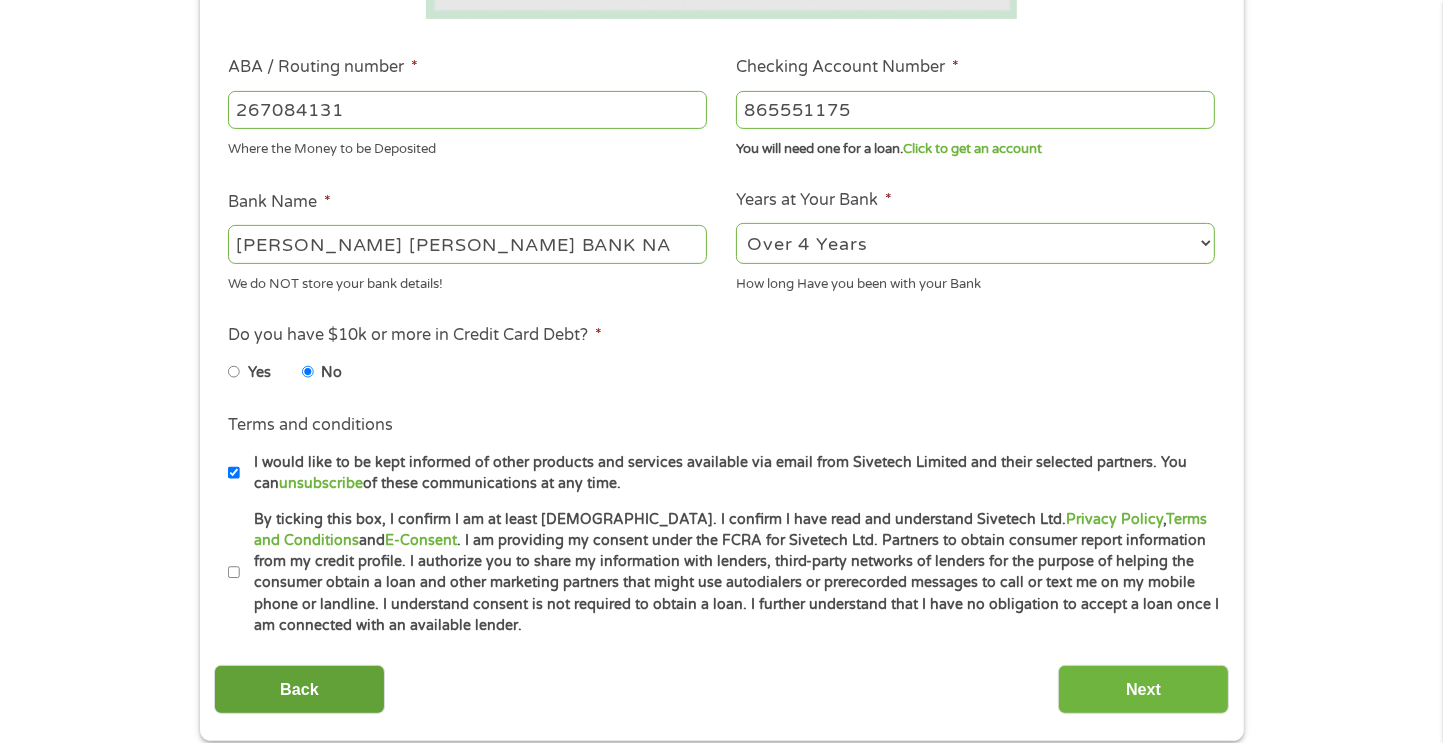 scroll, scrollTop: 700, scrollLeft: 0, axis: vertical 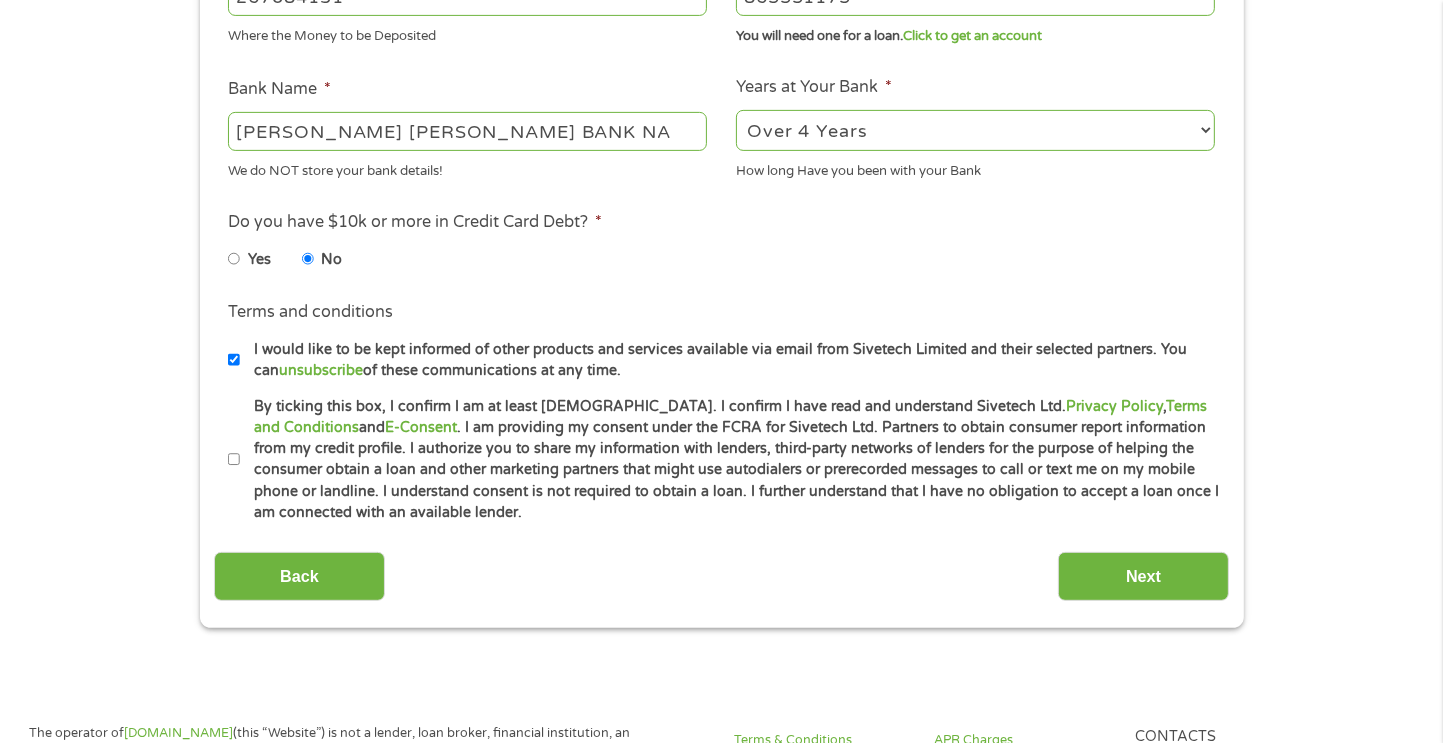 click on "By ticking this box, I confirm I am at least [DEMOGRAPHIC_DATA]. I confirm I have read and understand Sivetech Ltd.  Privacy Policy ,  Terms and Conditions  and  E-Consent . I am providing my consent under the FCRA for Sivetech Ltd. Partners to obtain consumer report information from my credit profile. I authorize you to share my information with lenders, third-party networks of lenders for the purpose of helping the consumer obtain a loan and other marketing partners that might use autodialers or prerecorded messages to call or text me on my mobile phone or landline. I understand consent is not required to obtain a loan. I further understand that I have no obligation to accept a loan once I am connected with an available lender." at bounding box center (730, 460) 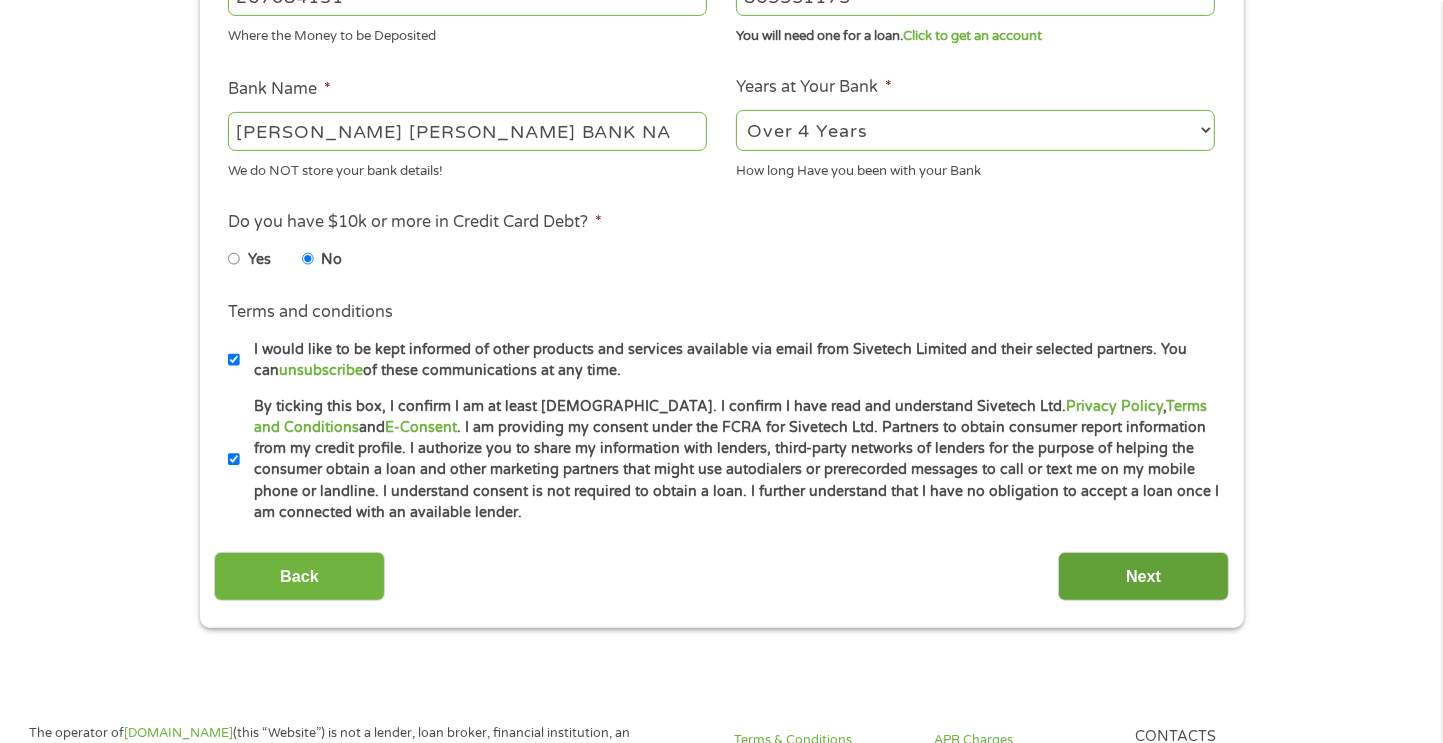click on "Next" at bounding box center (1143, 576) 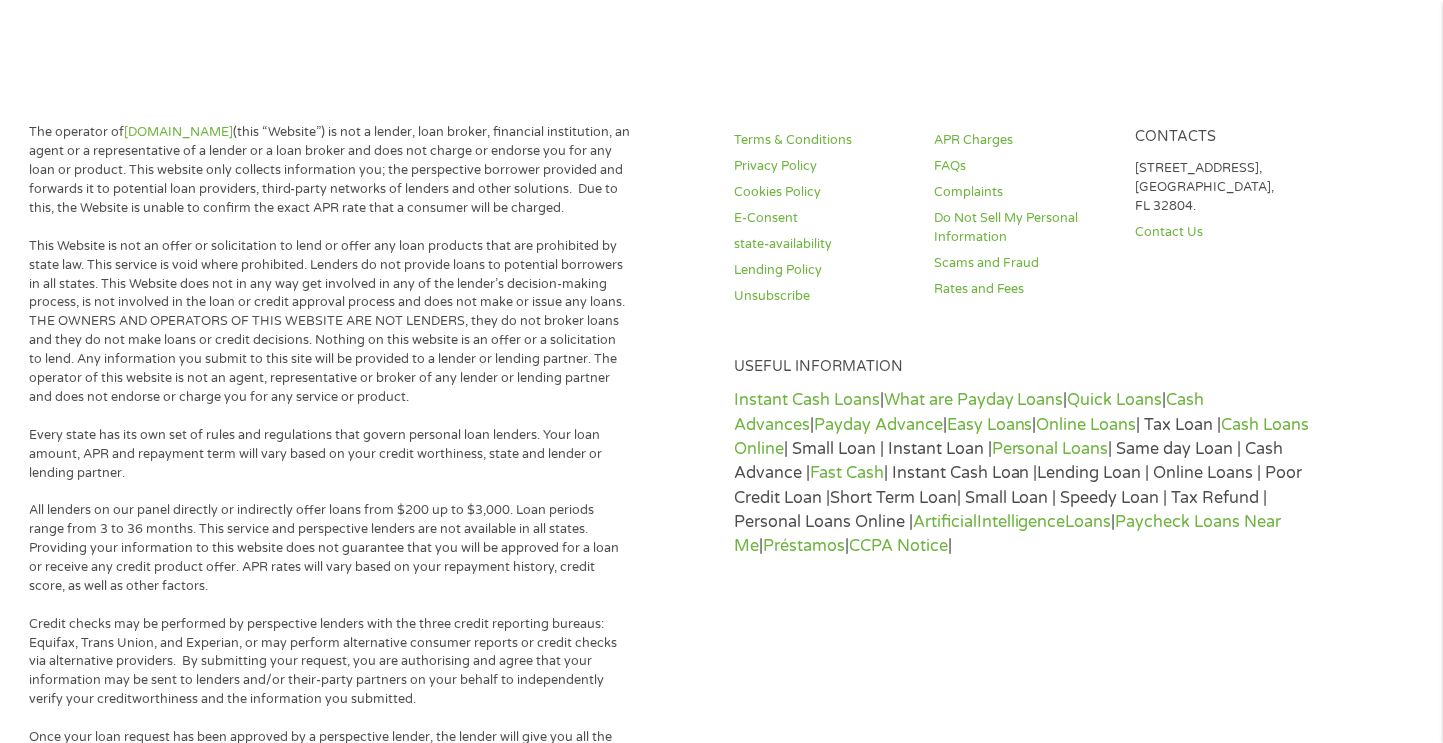 scroll, scrollTop: 8, scrollLeft: 8, axis: both 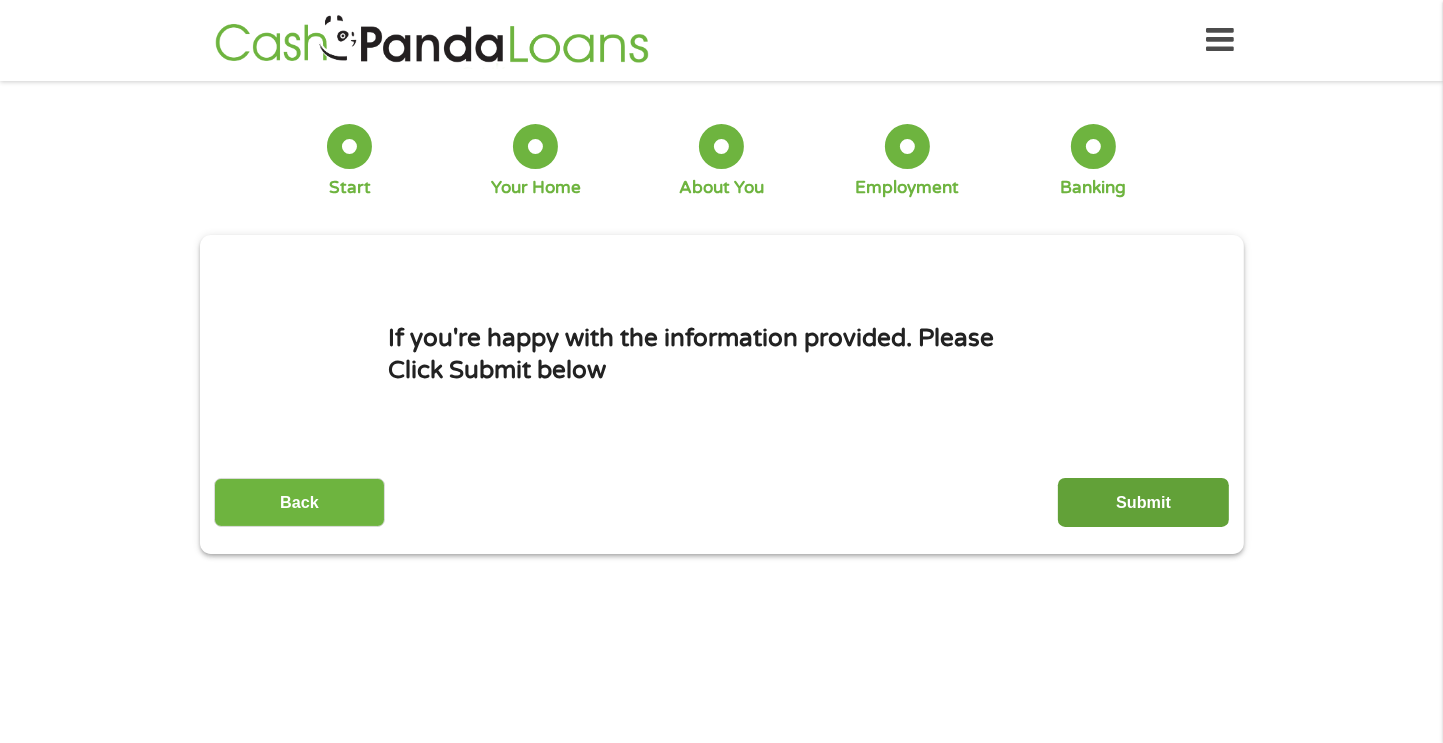 click on "Submit" at bounding box center [1143, 502] 